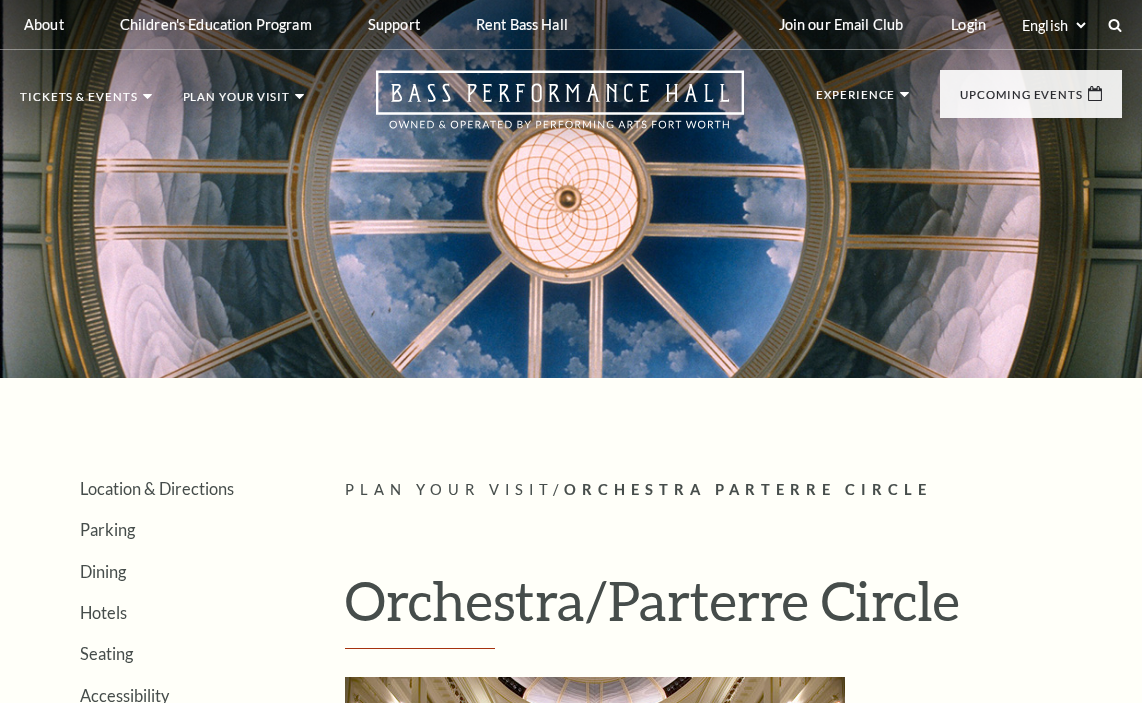 scroll, scrollTop: 0, scrollLeft: 0, axis: both 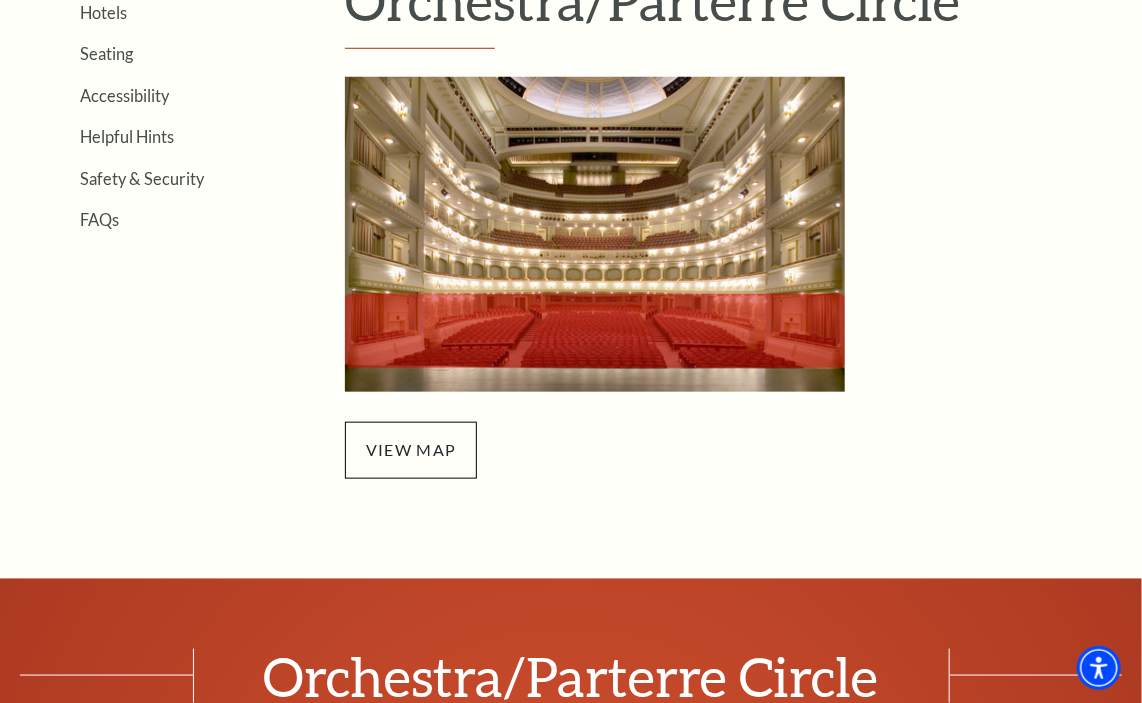 click at bounding box center (595, 234) 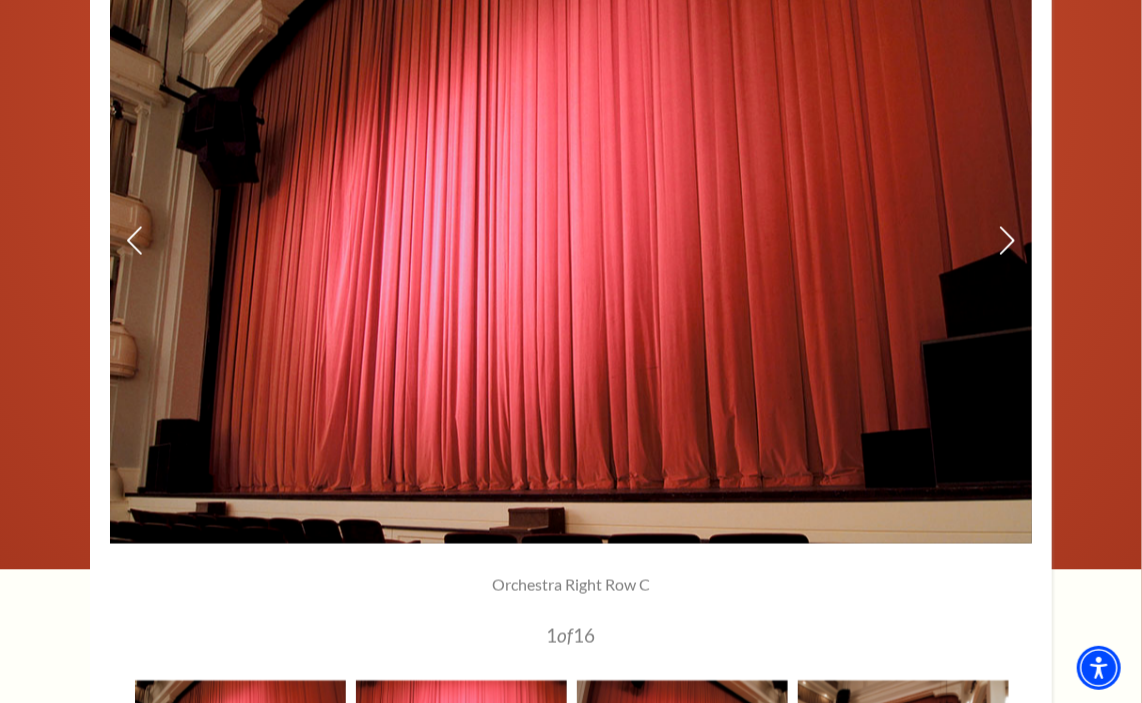 scroll, scrollTop: 1440, scrollLeft: 0, axis: vertical 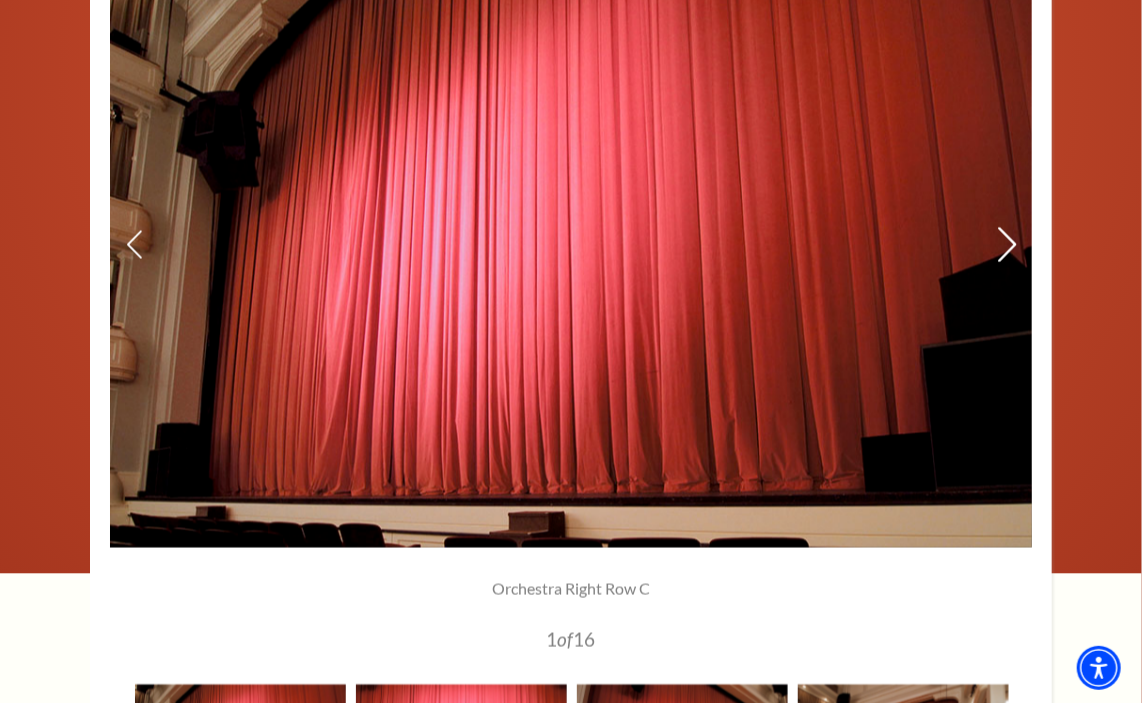 click 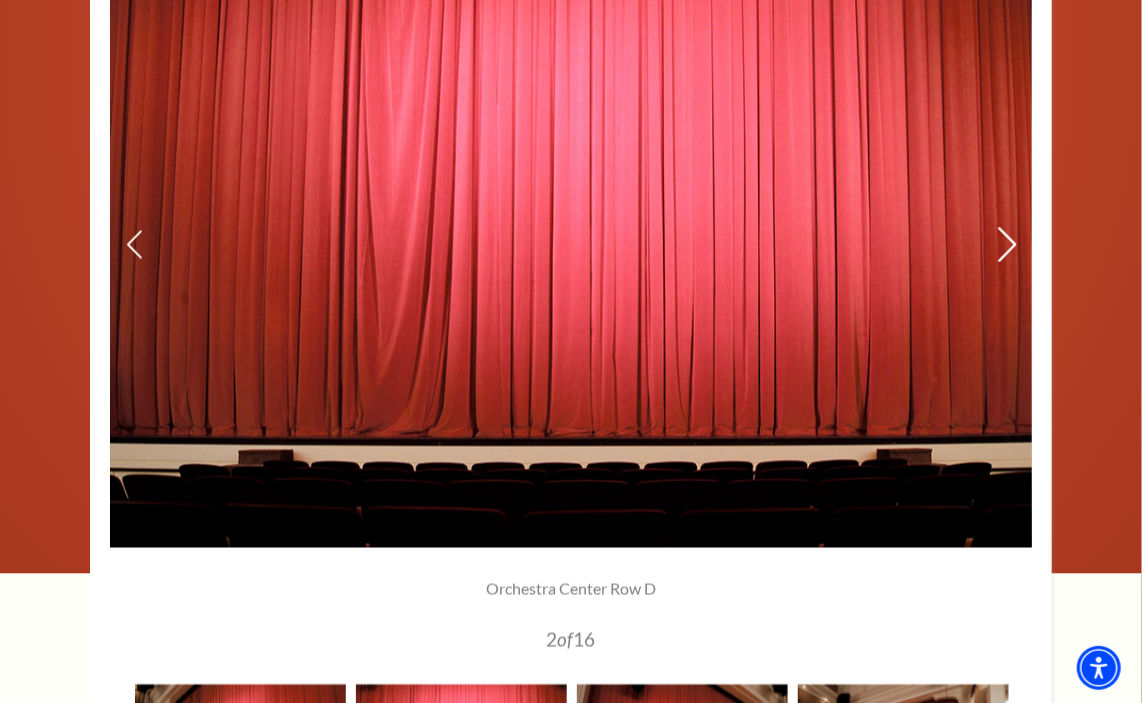 click 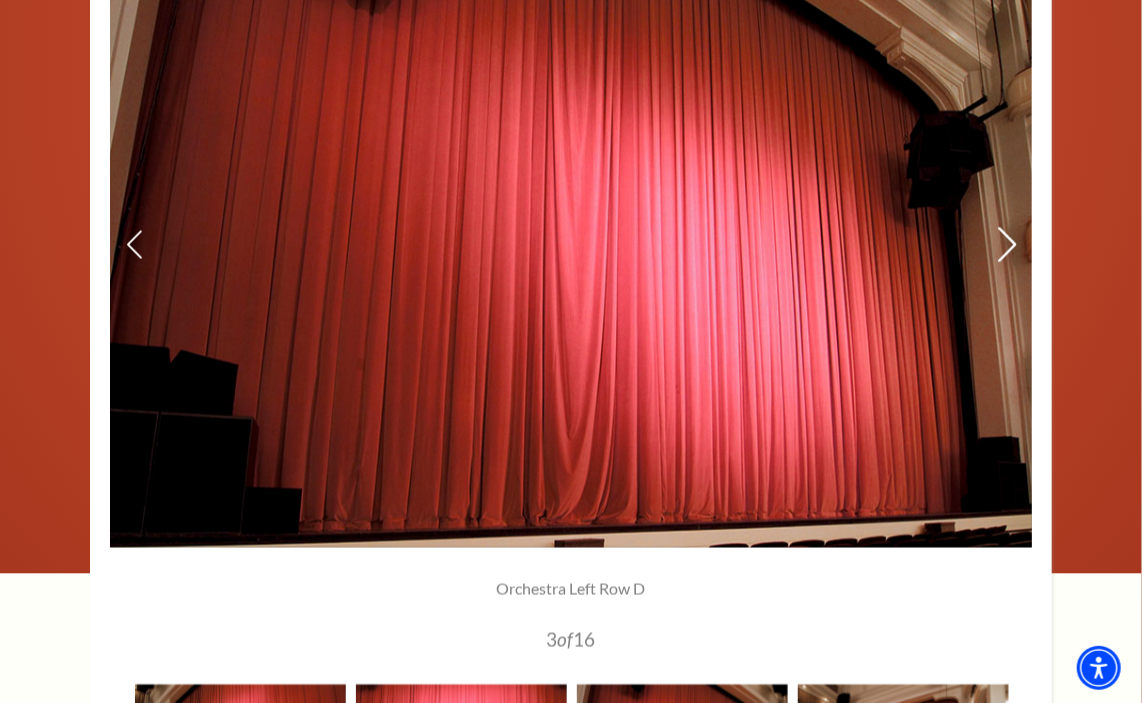 click 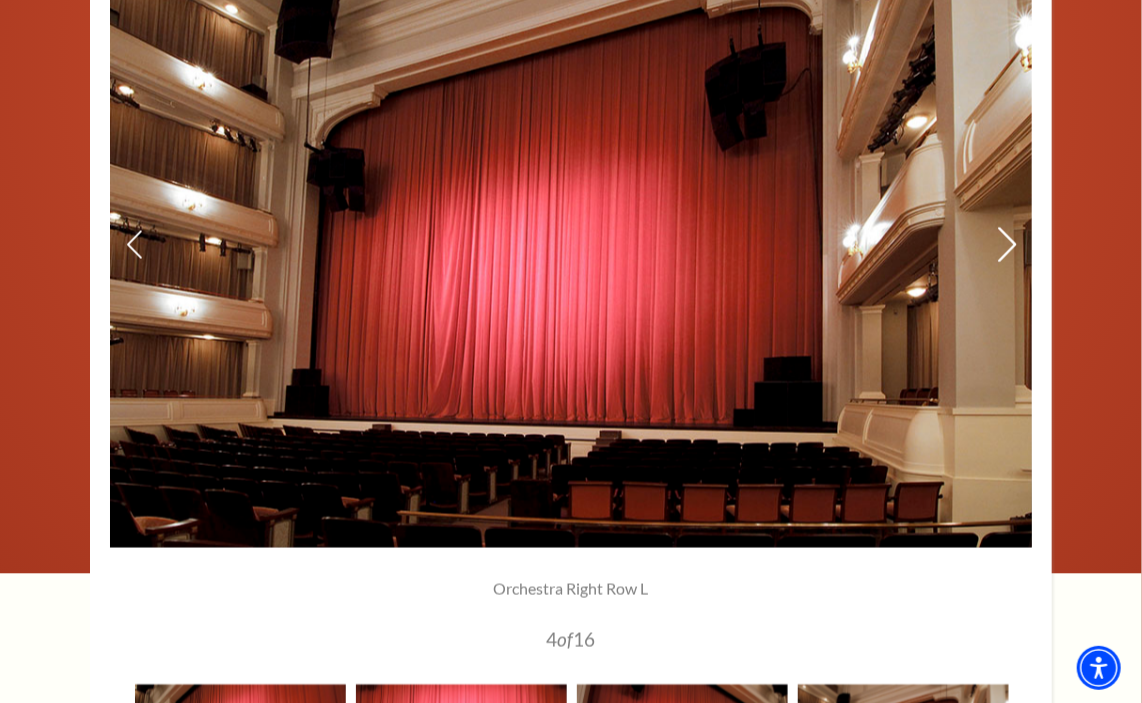 click 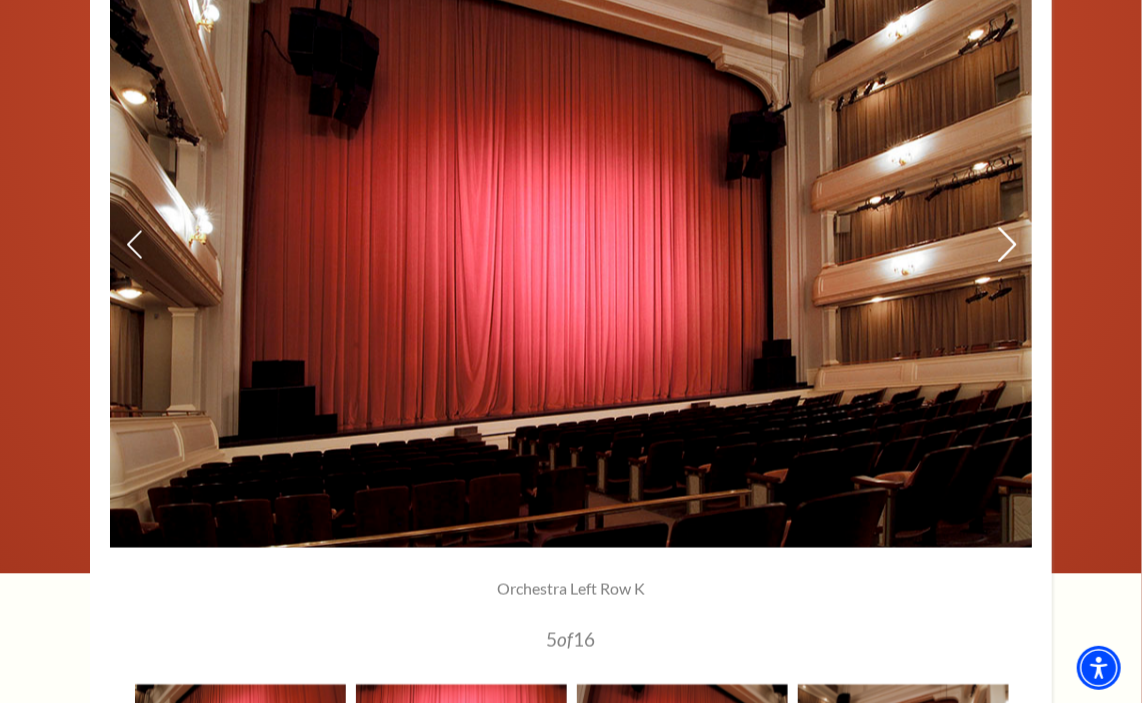 click 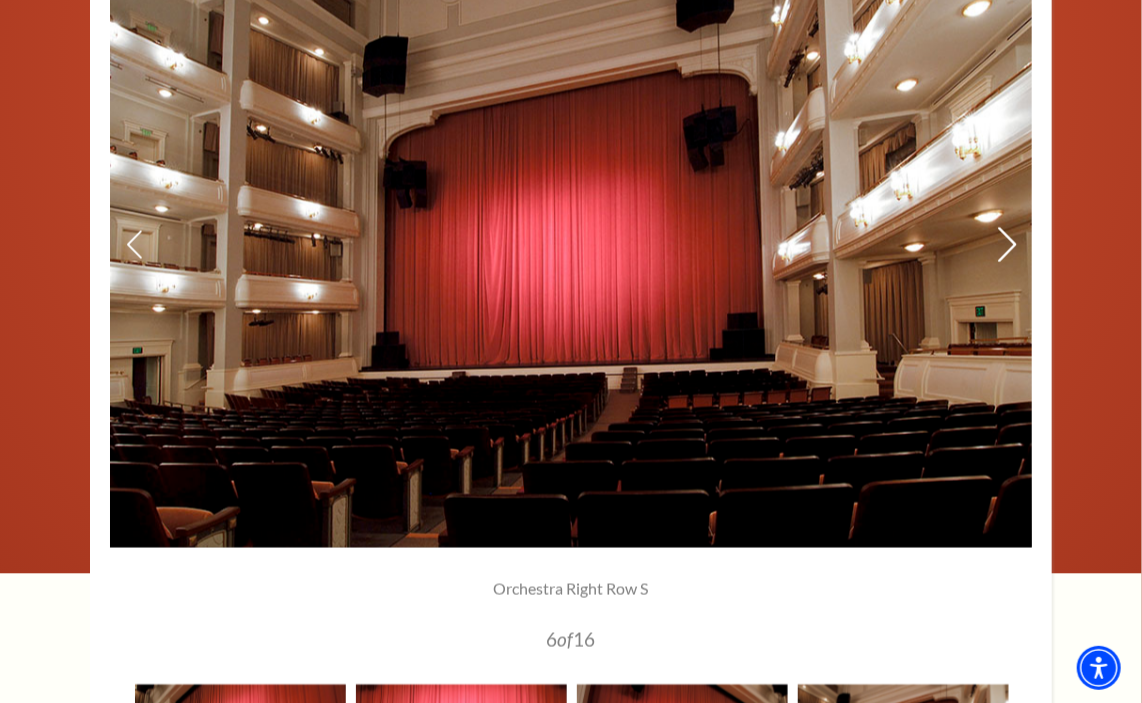 click 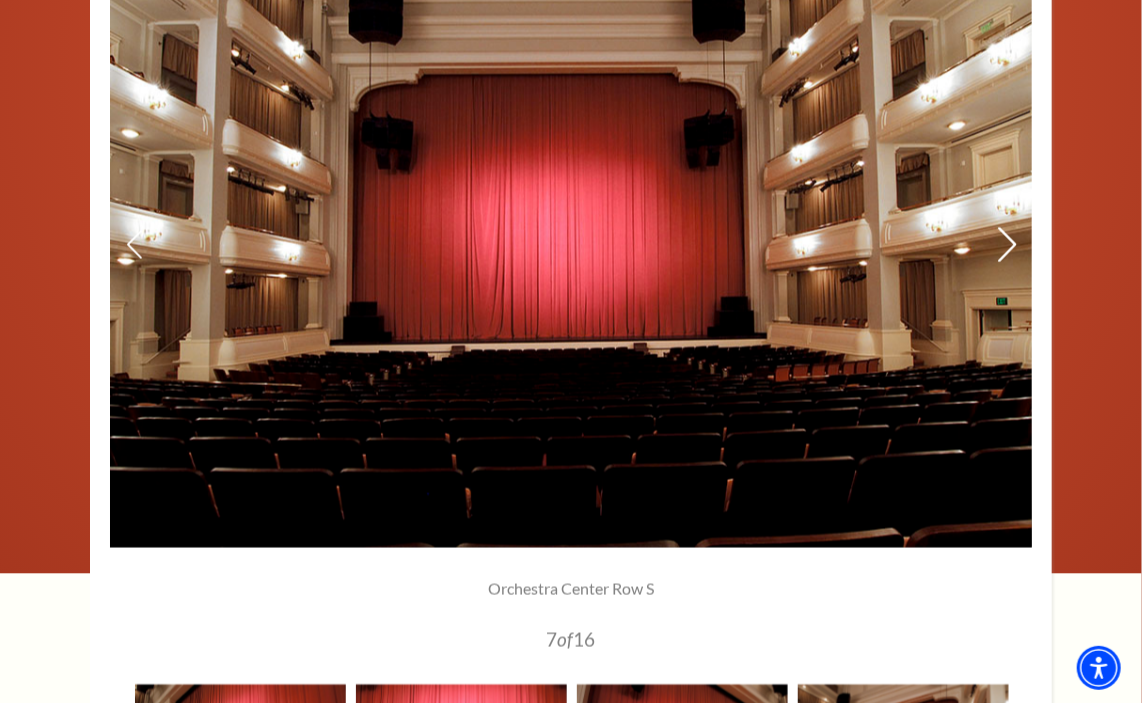 click 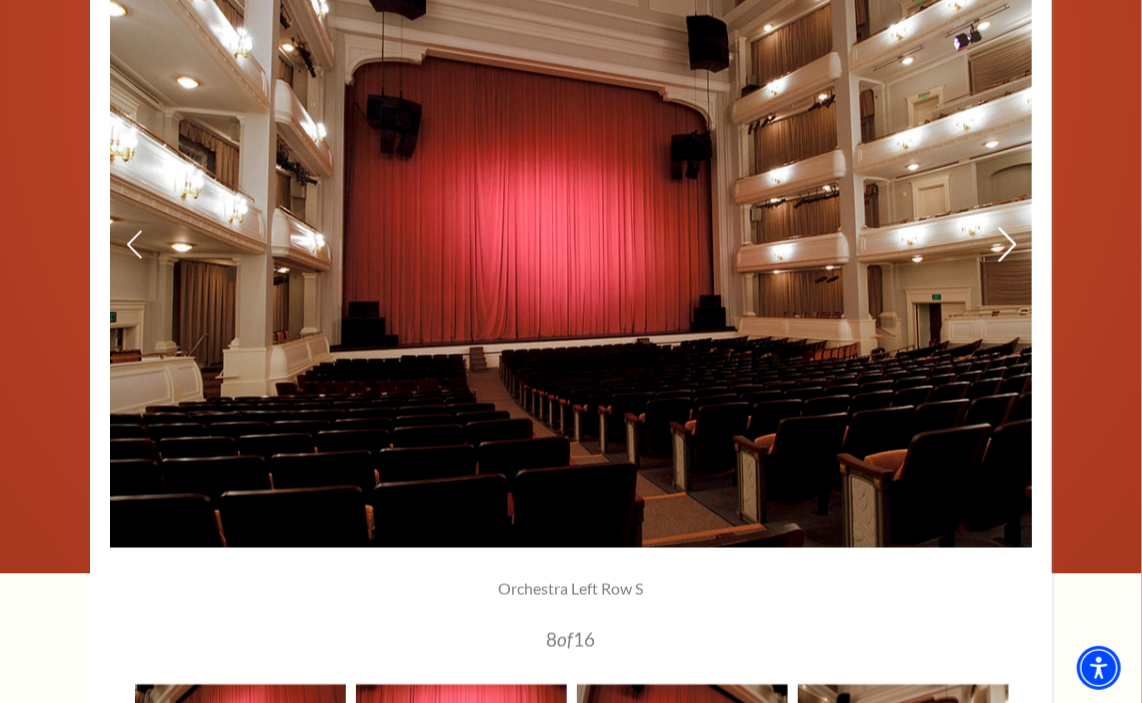click 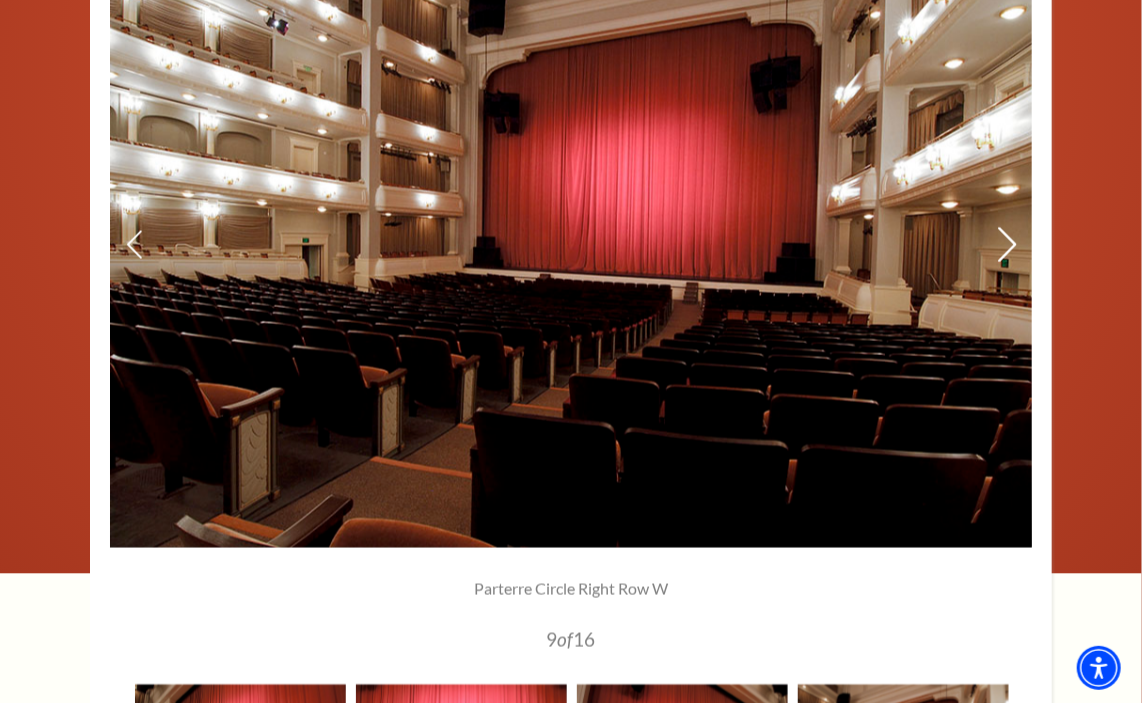 click 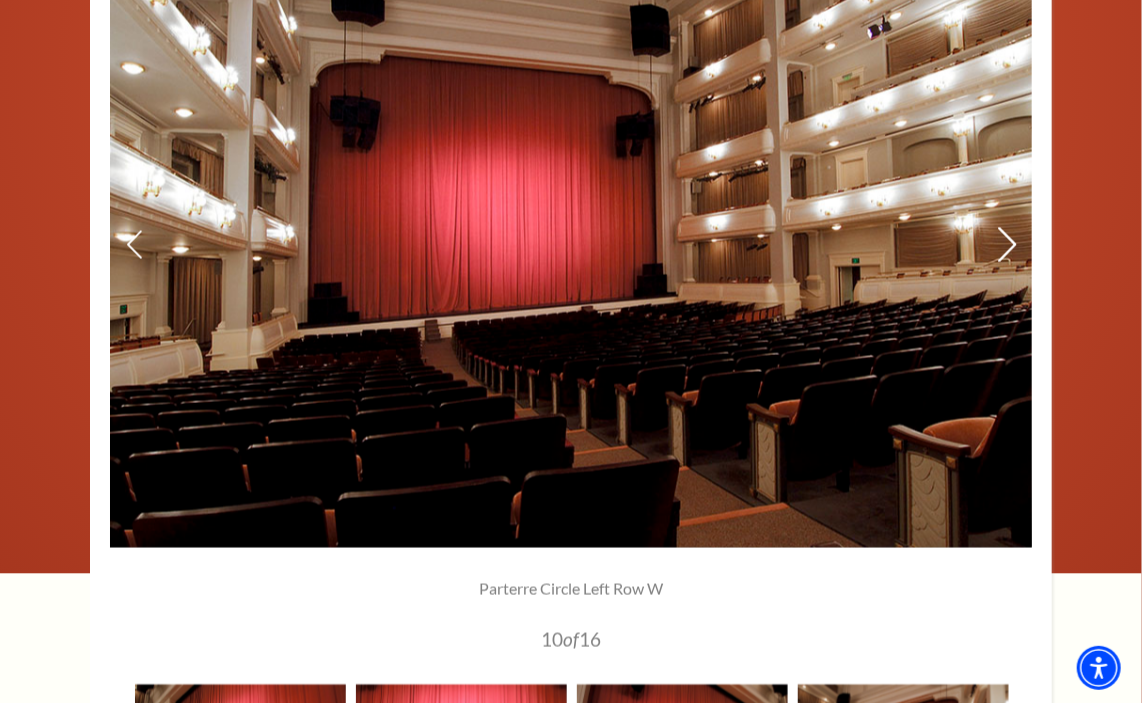 click 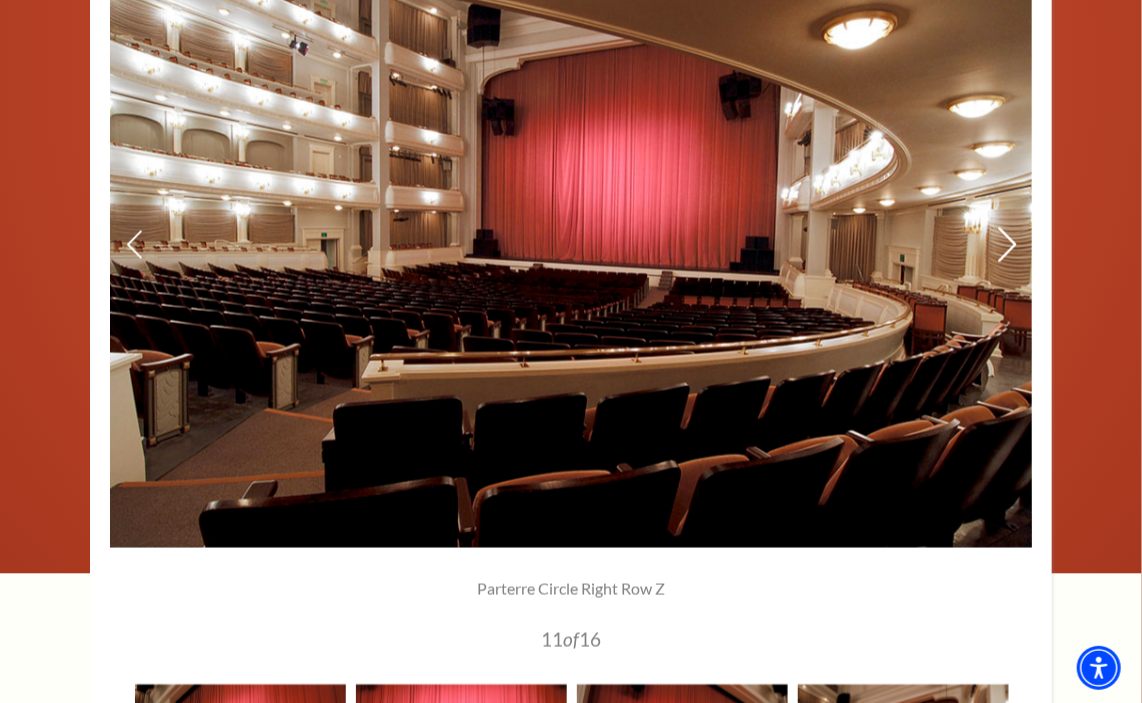 click 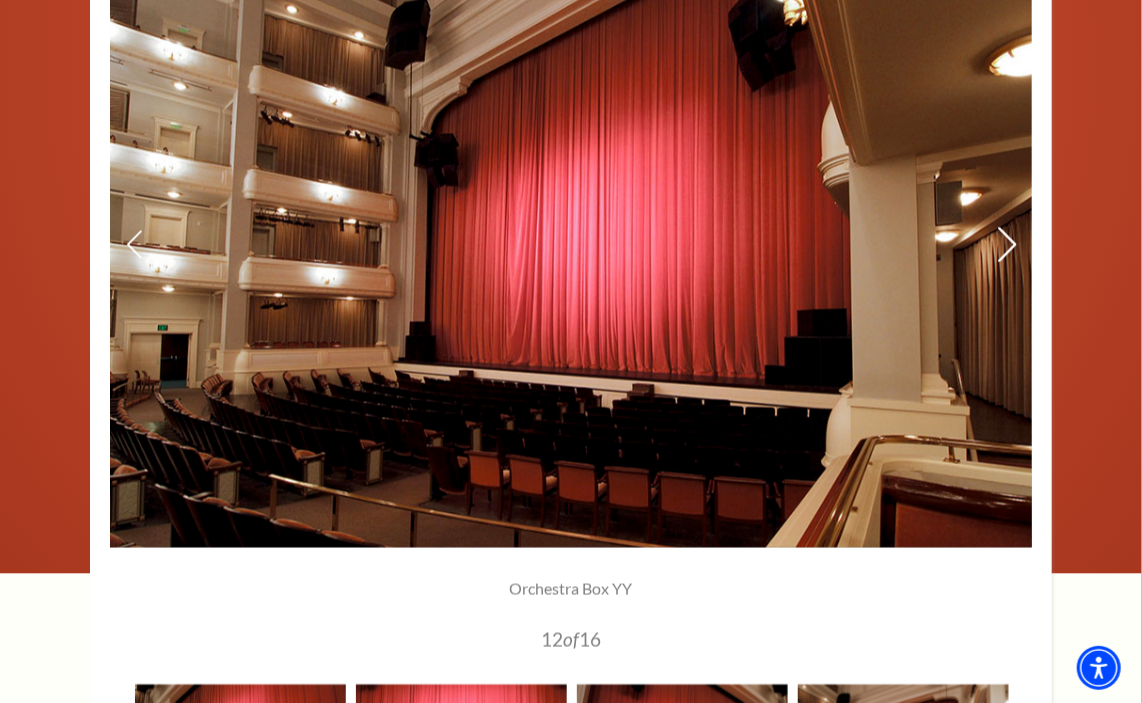 click 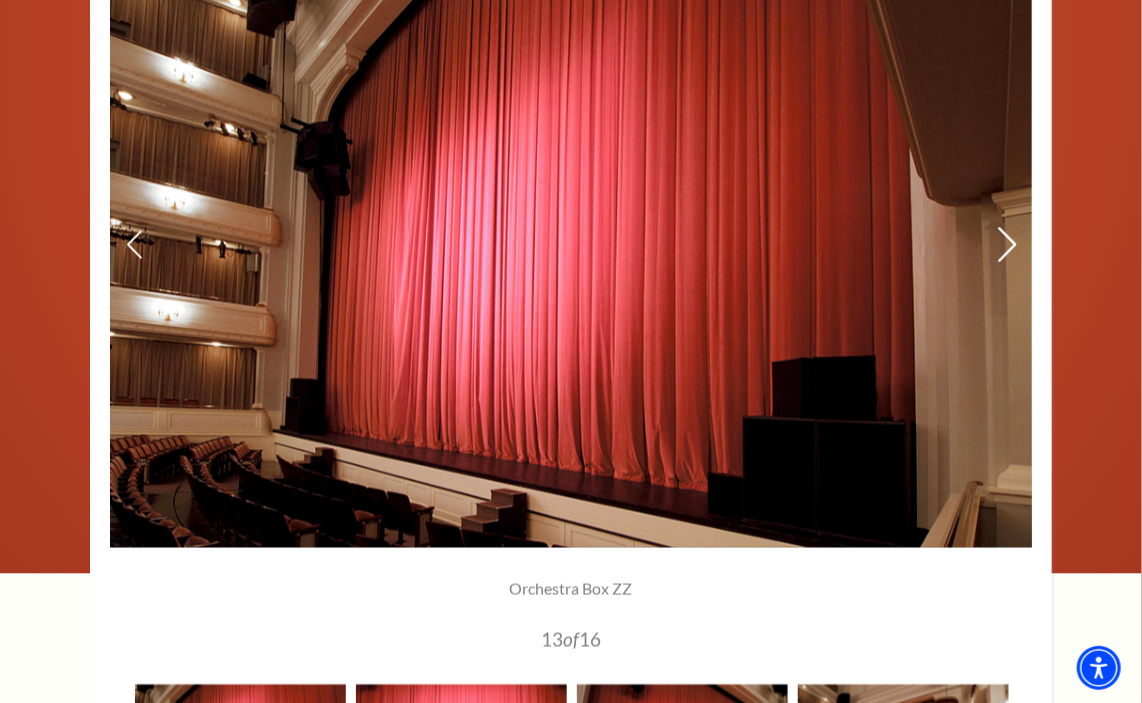 click 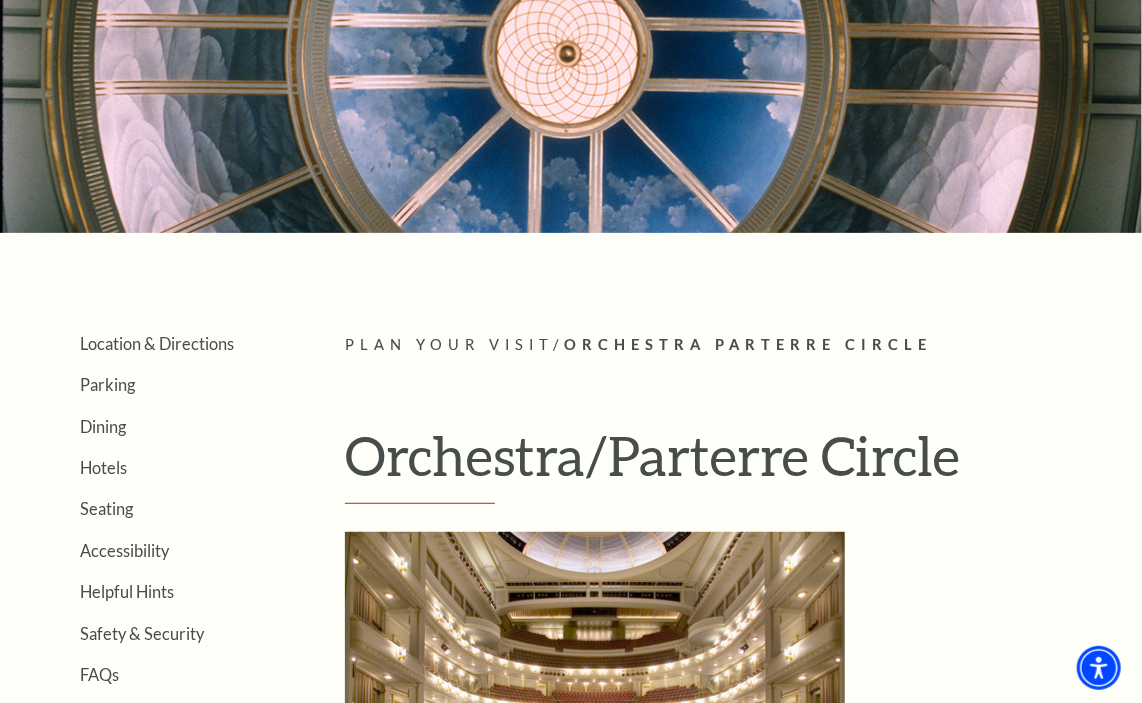 scroll, scrollTop: 40, scrollLeft: 0, axis: vertical 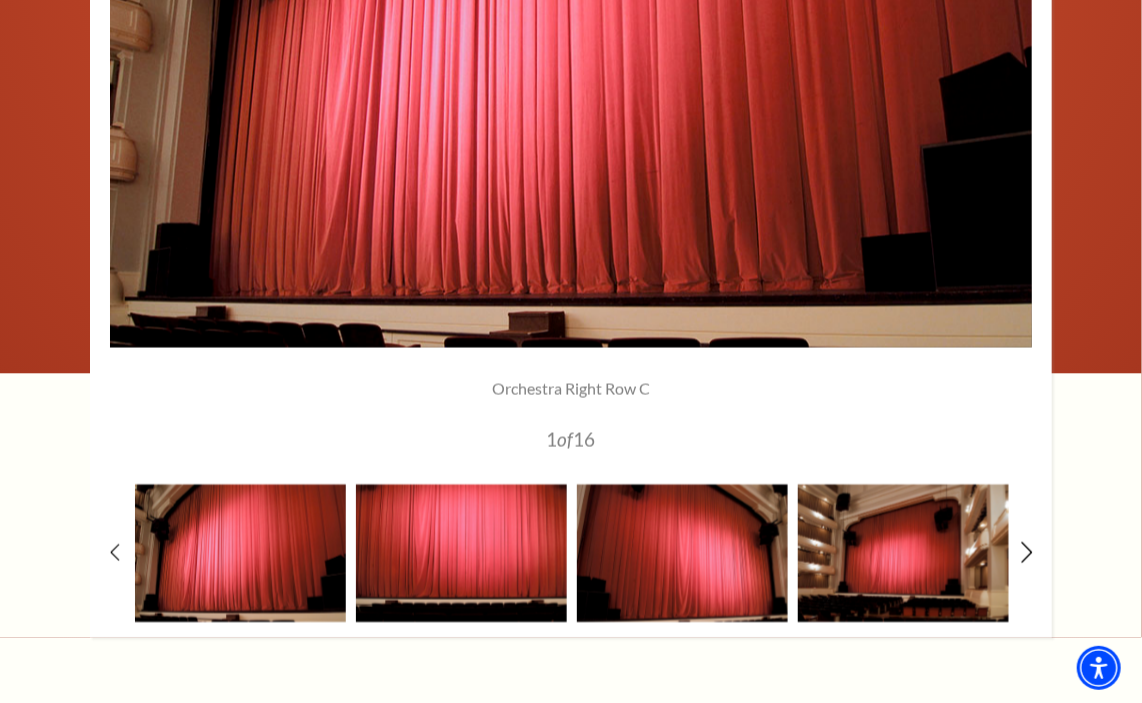 click 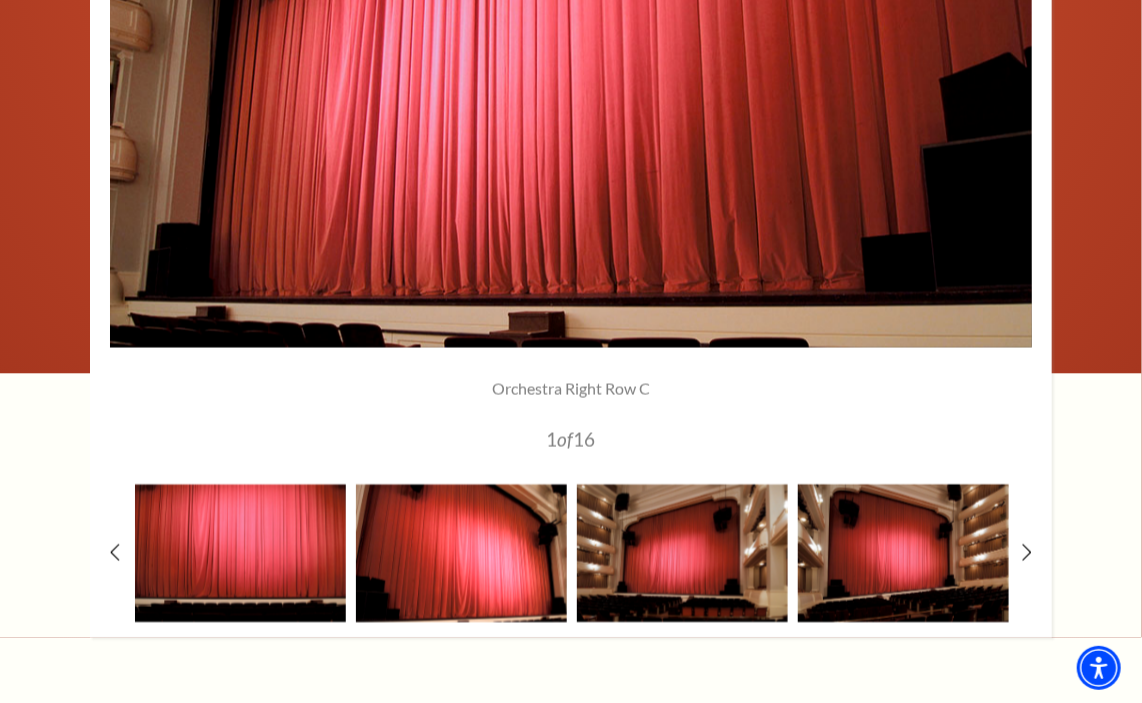 click at bounding box center [461, 553] 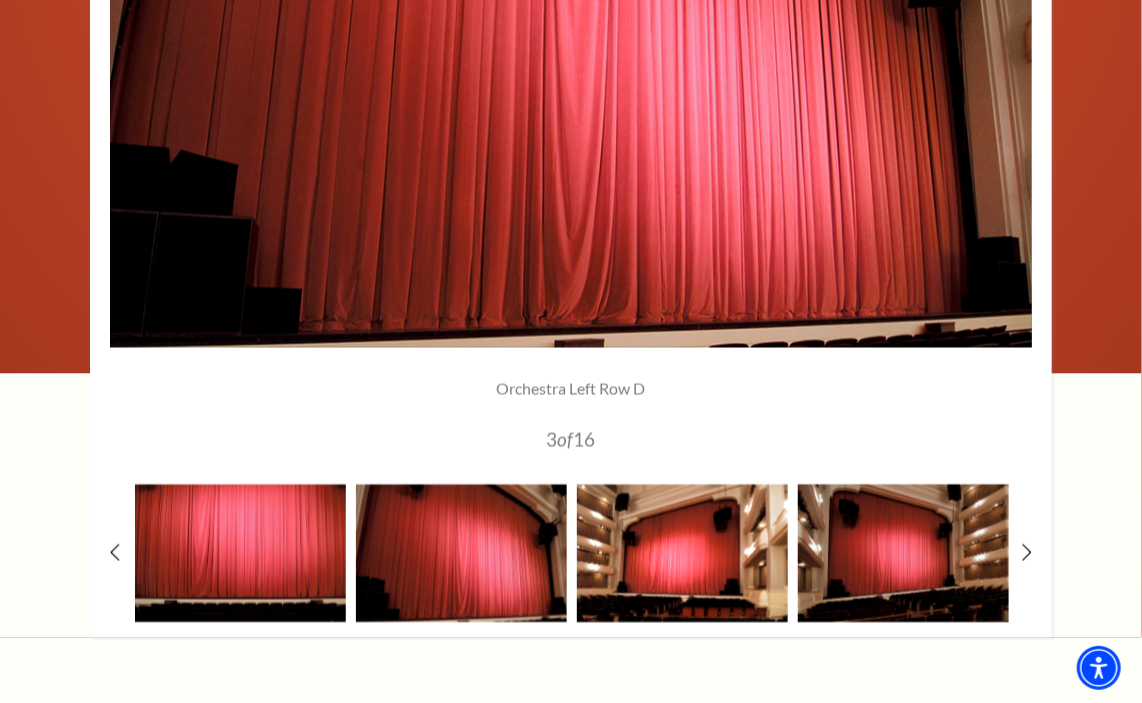 click at bounding box center [682, 553] 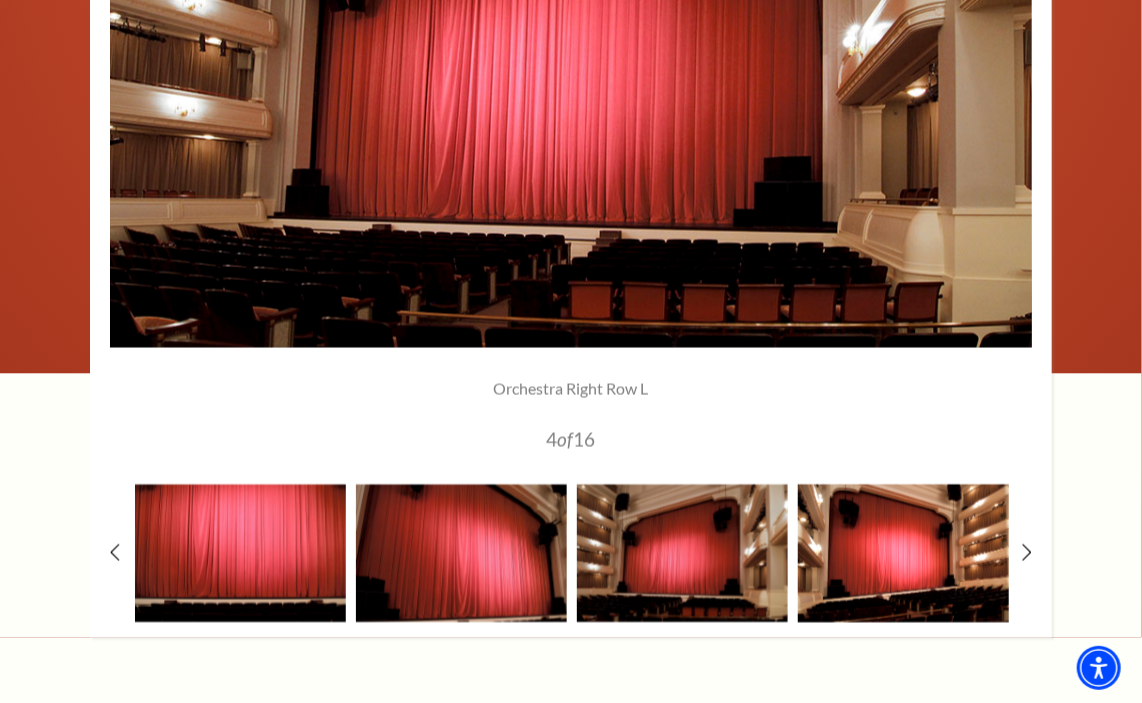 click at bounding box center [903, 553] 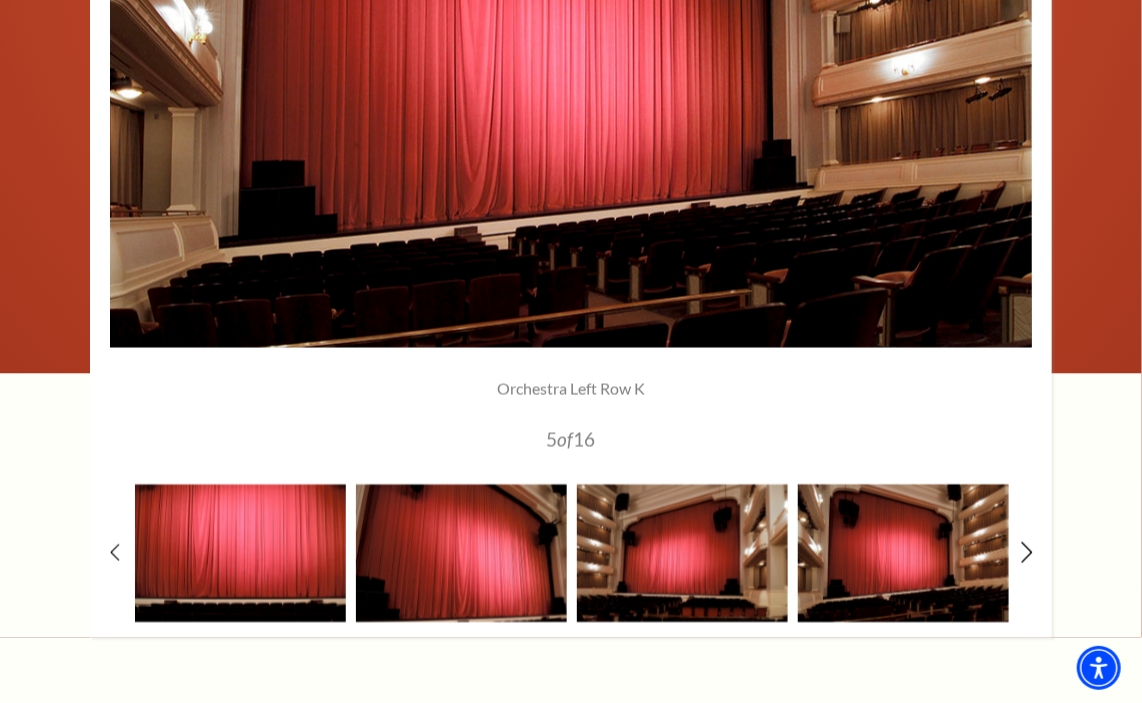 click 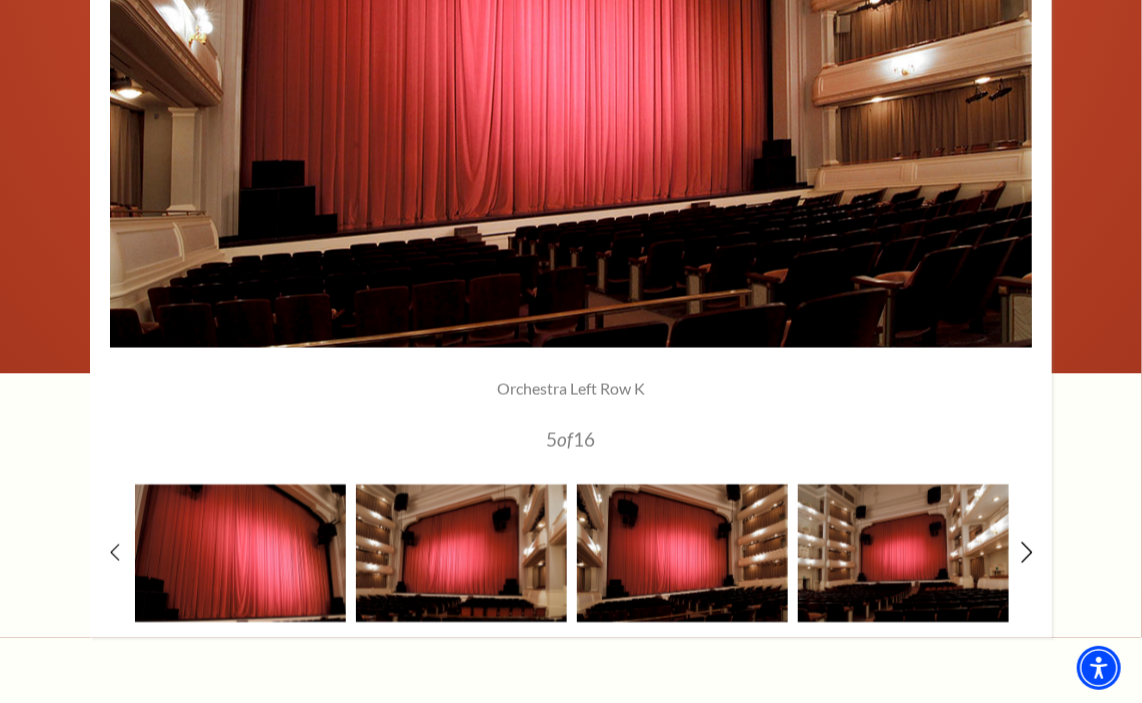 click 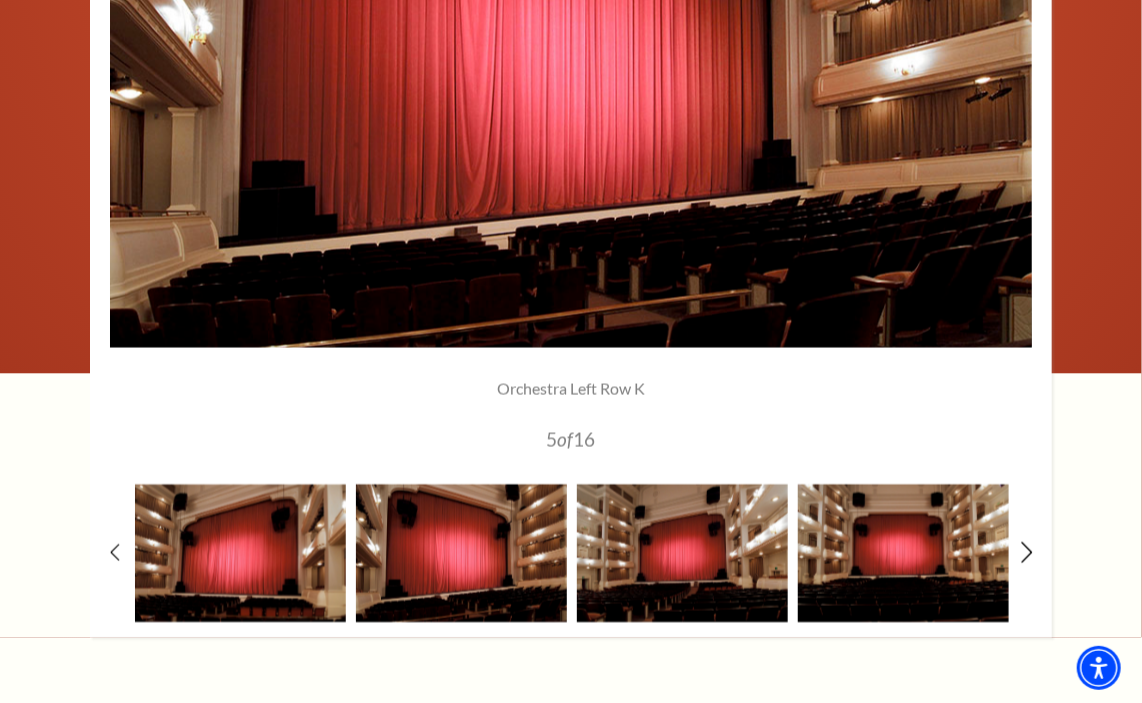 click 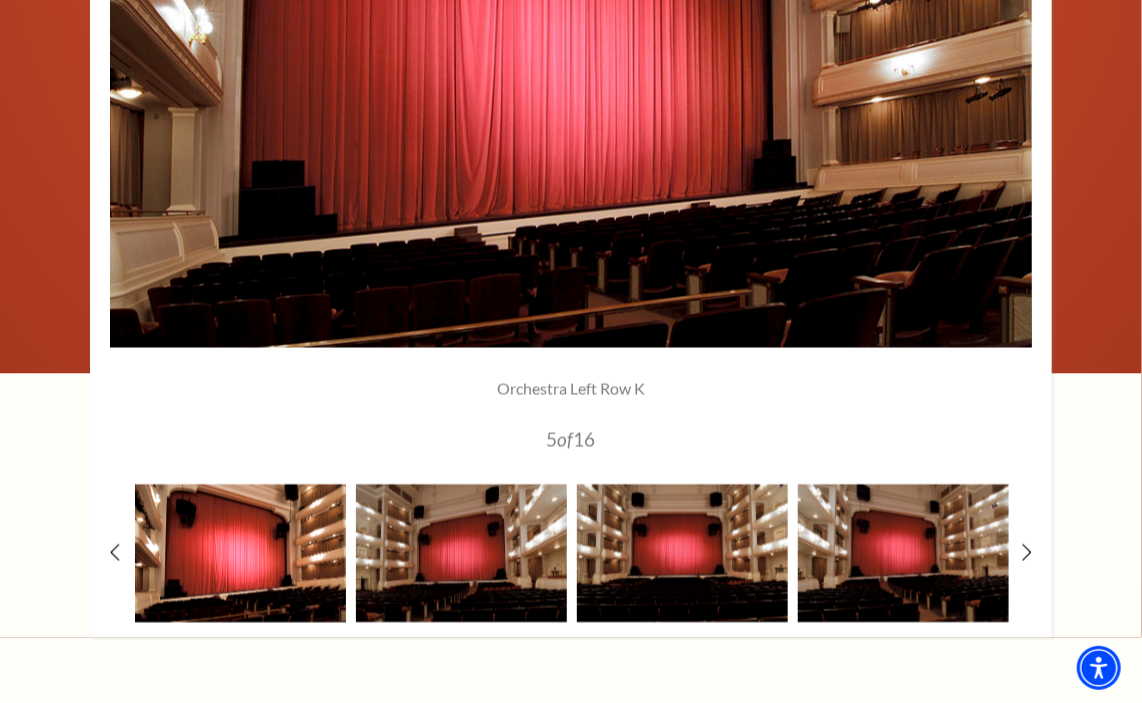 click at bounding box center (240, 553) 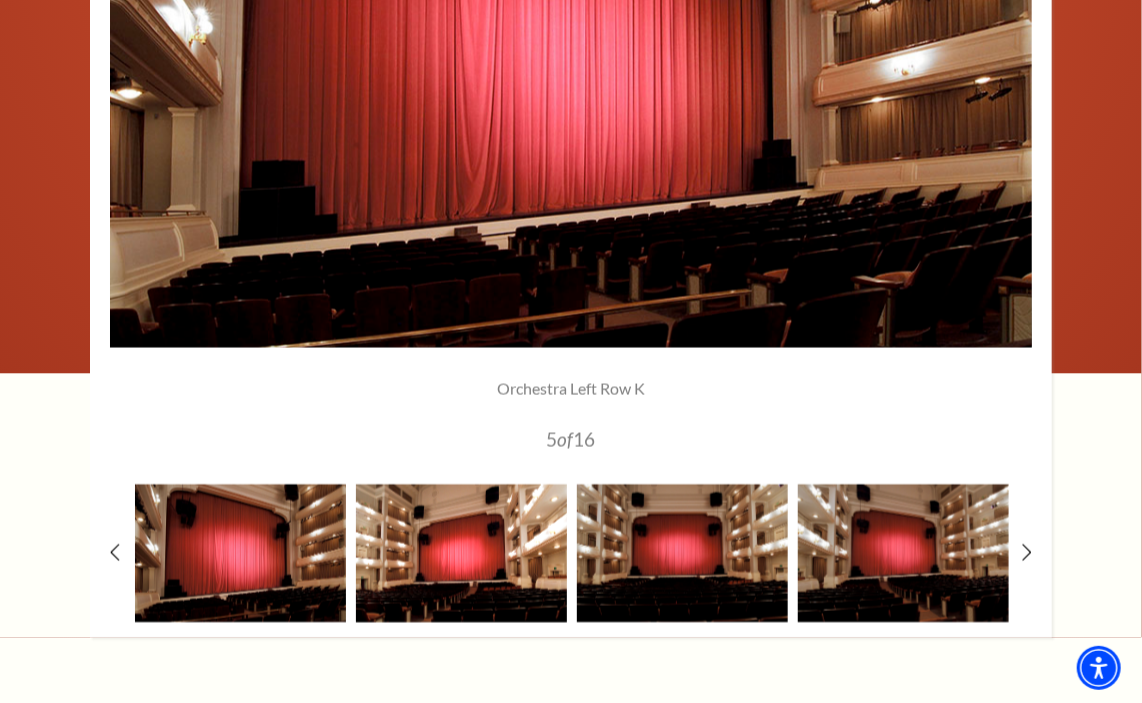 click at bounding box center (461, 553) 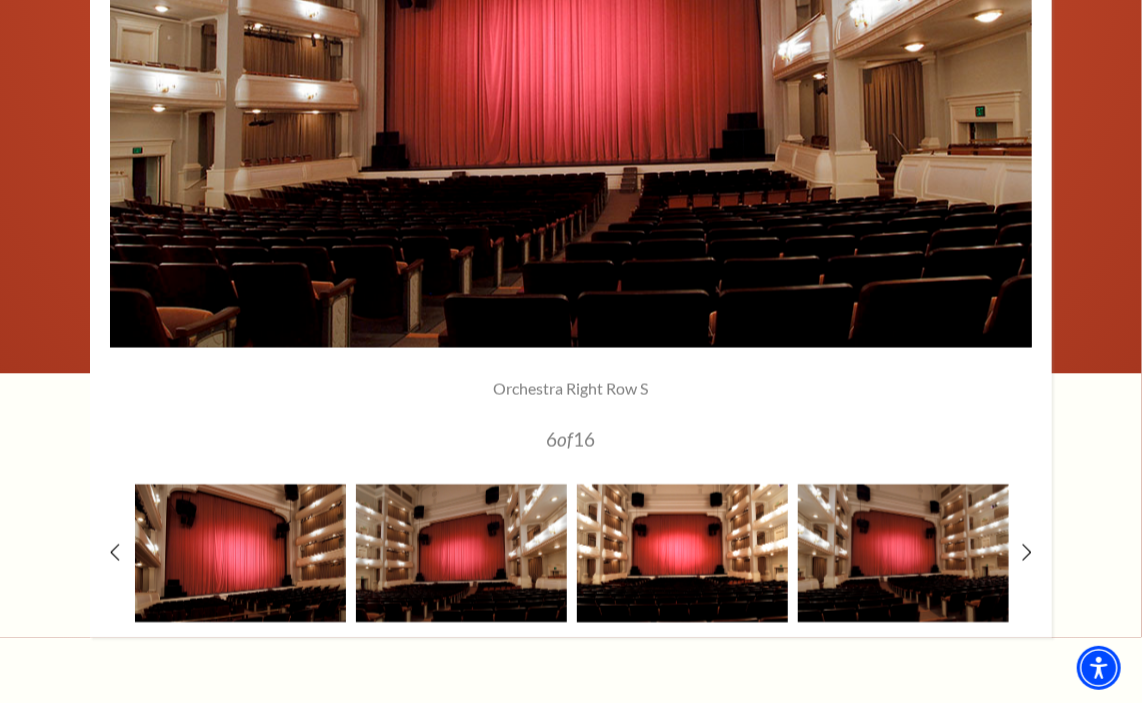 click at bounding box center [682, 553] 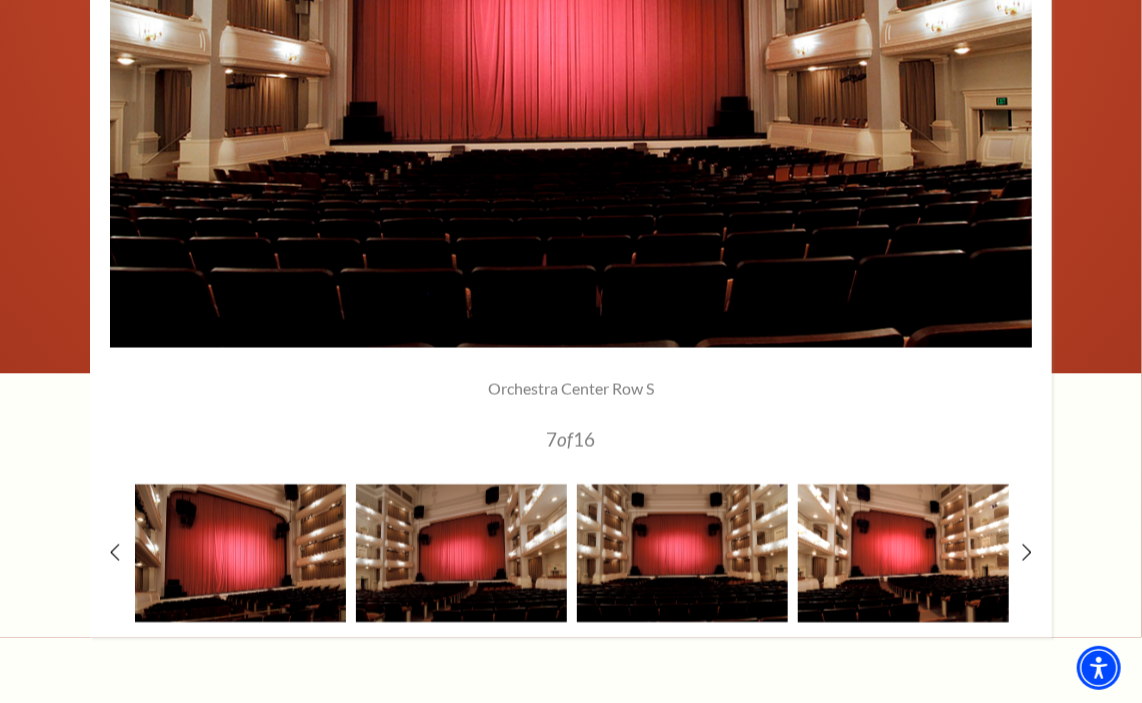 click at bounding box center [903, 553] 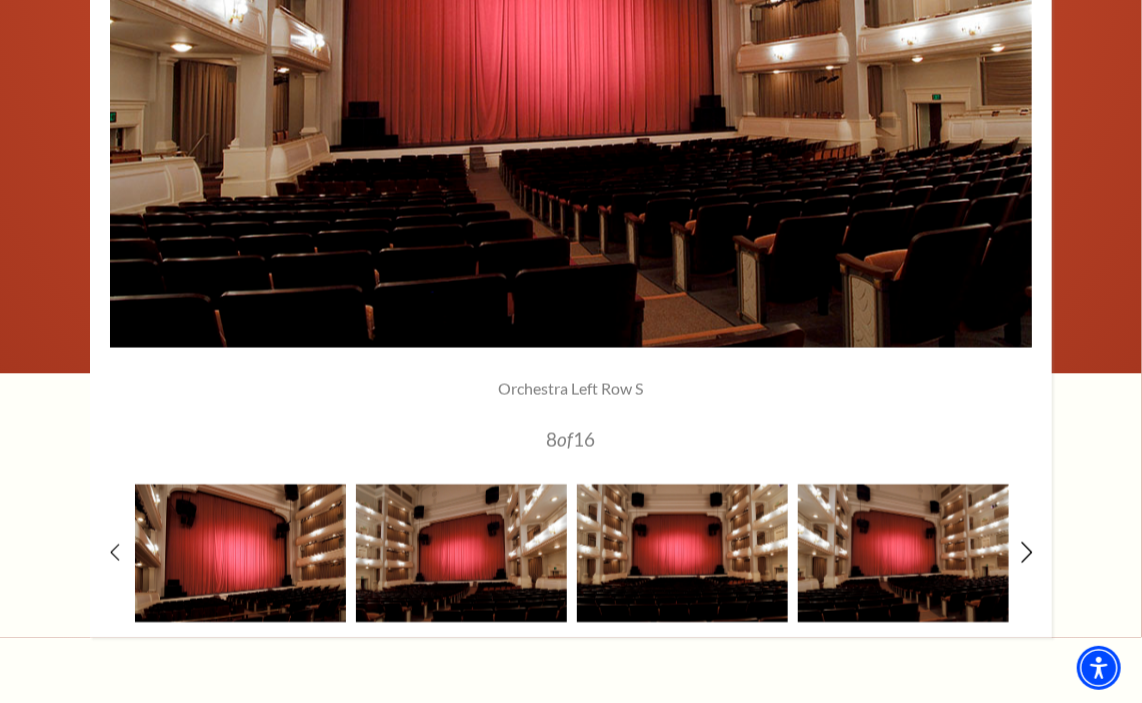 click 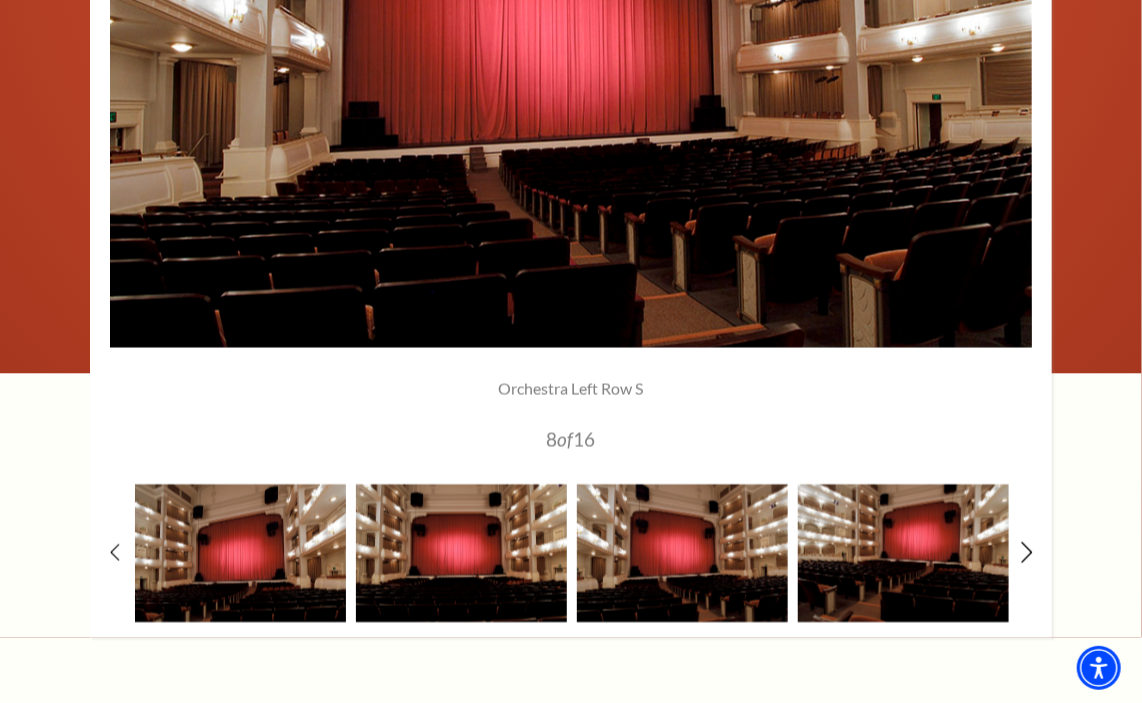 click 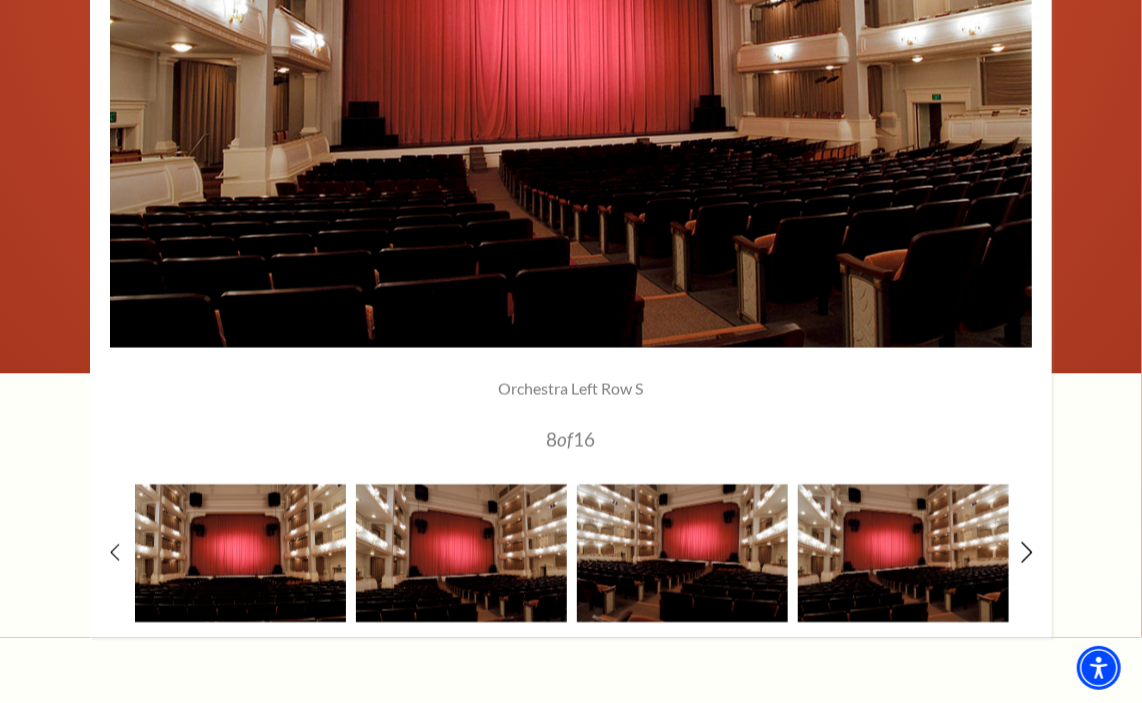 click 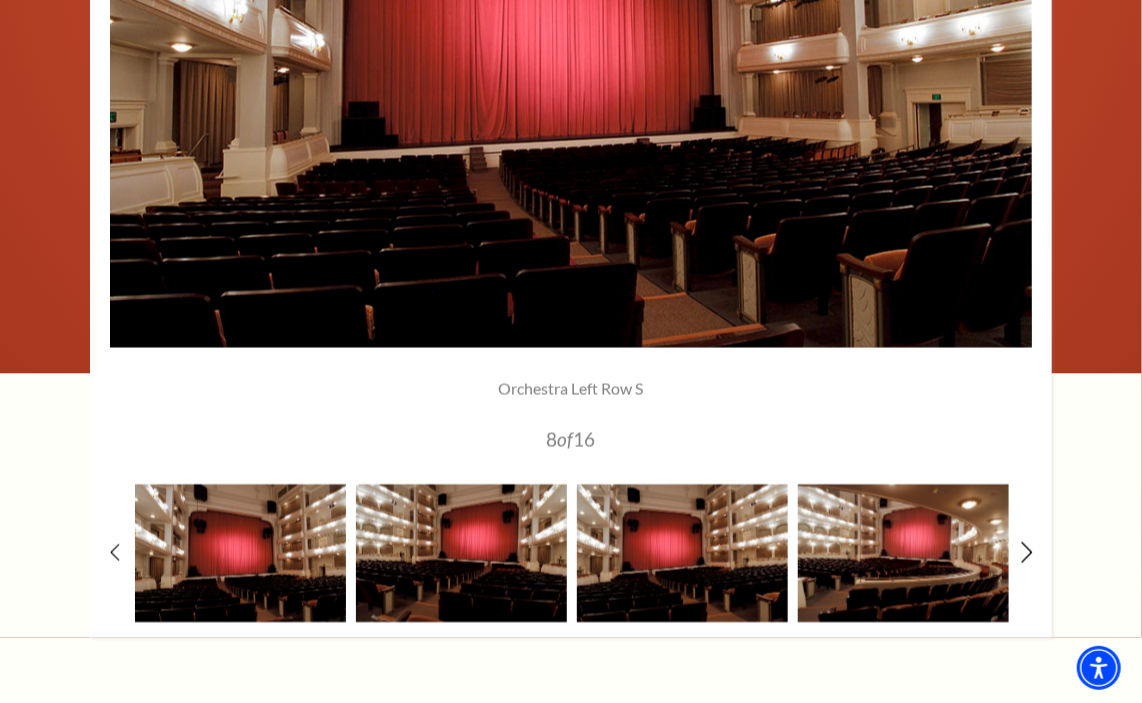 click 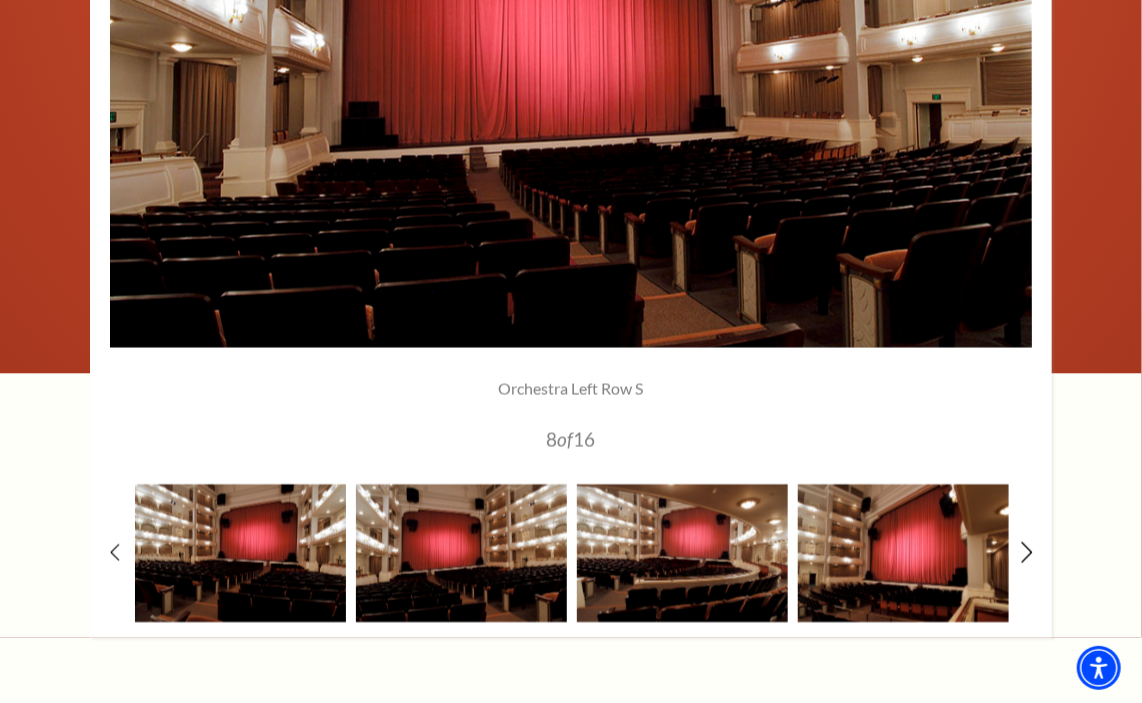 click 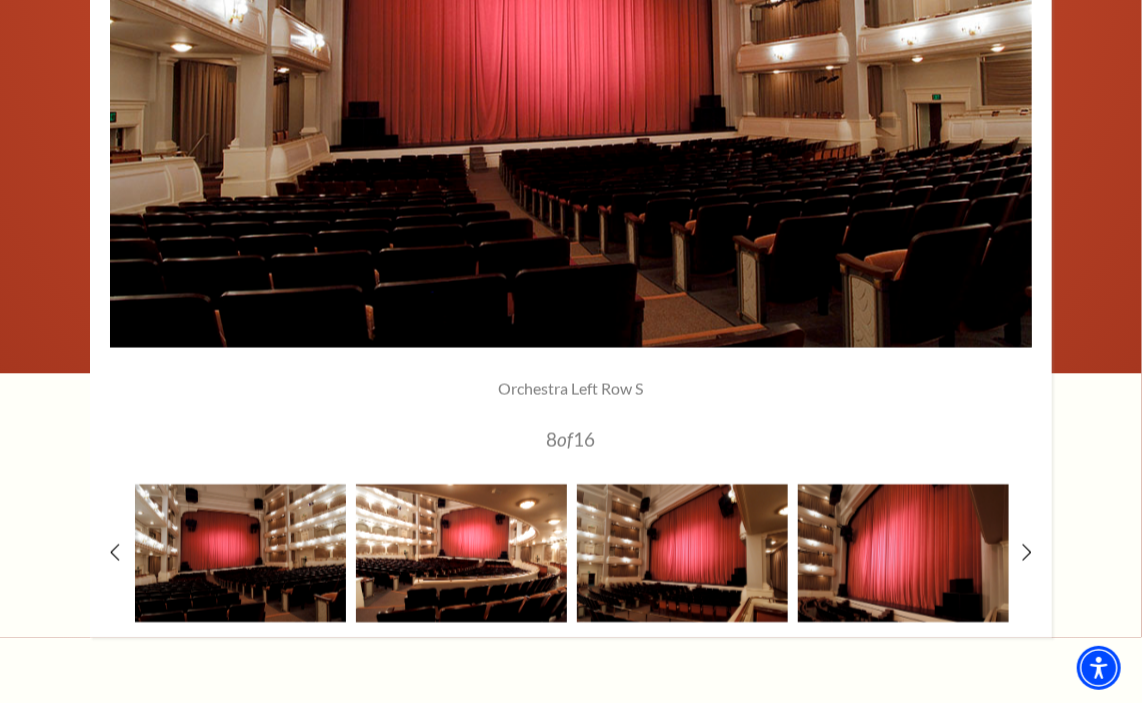 click at bounding box center (461, 553) 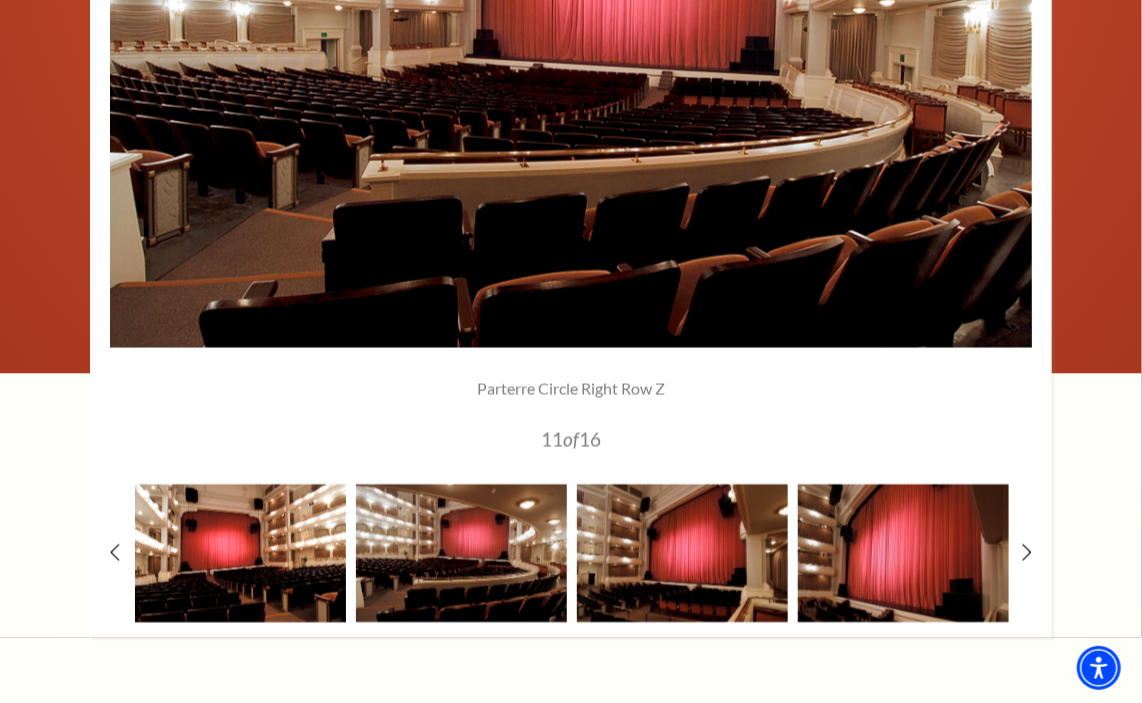 click at bounding box center [240, 553] 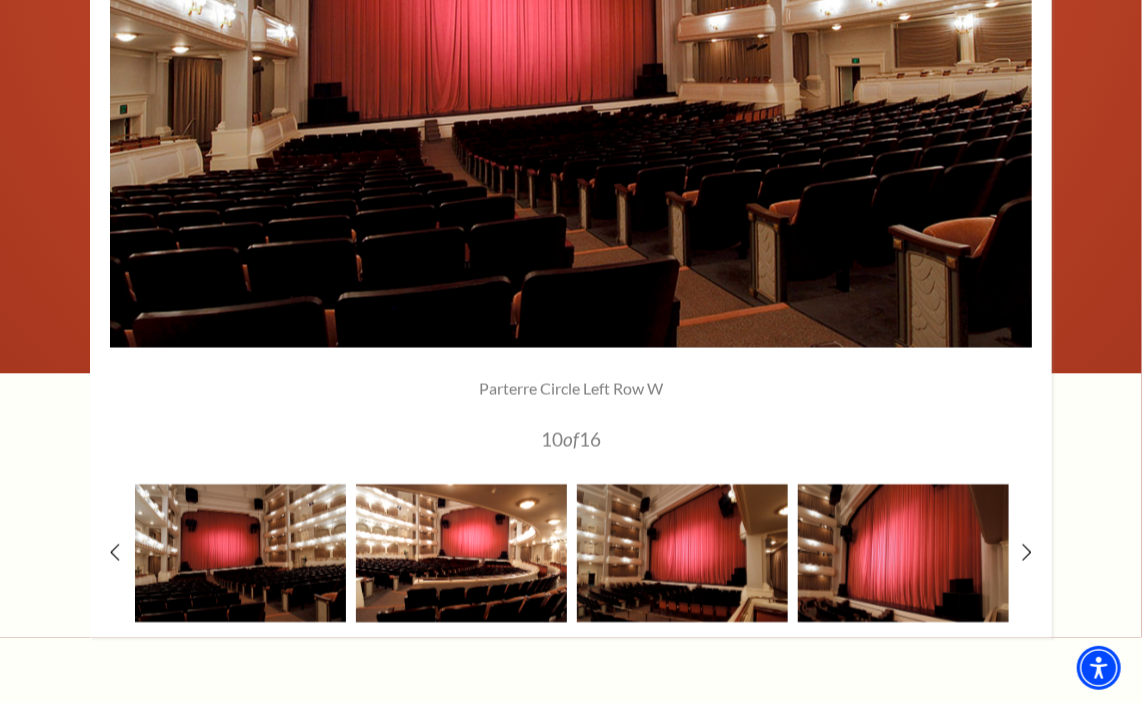 click at bounding box center [461, 553] 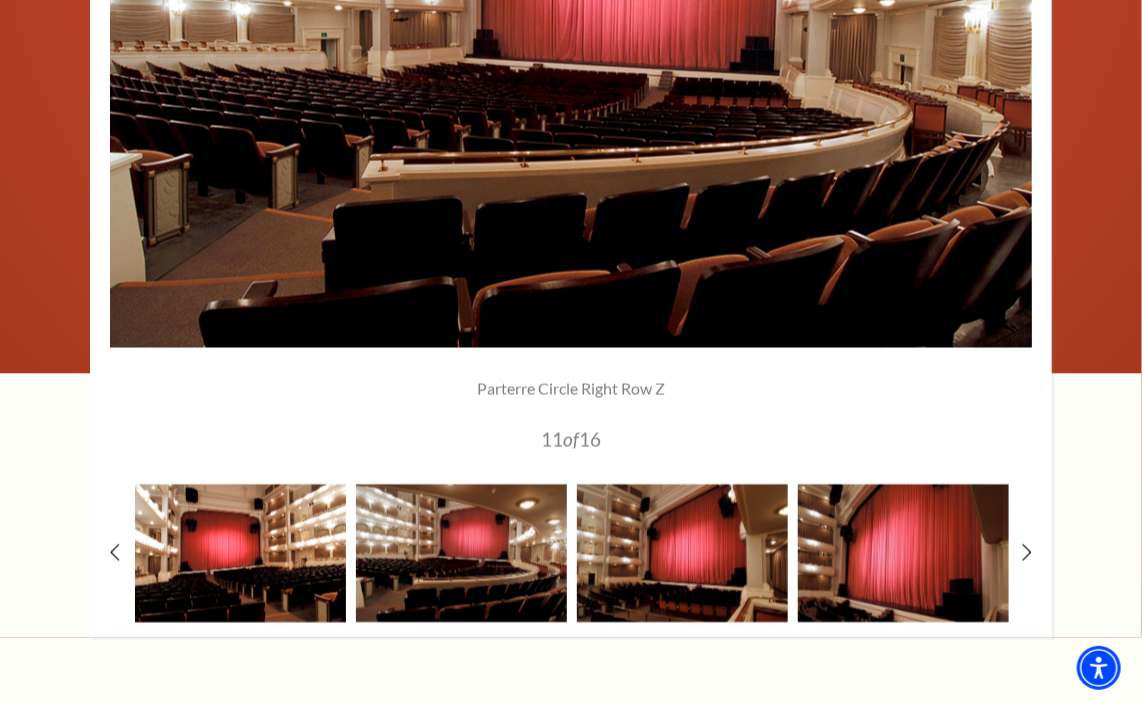 click at bounding box center [240, 553] 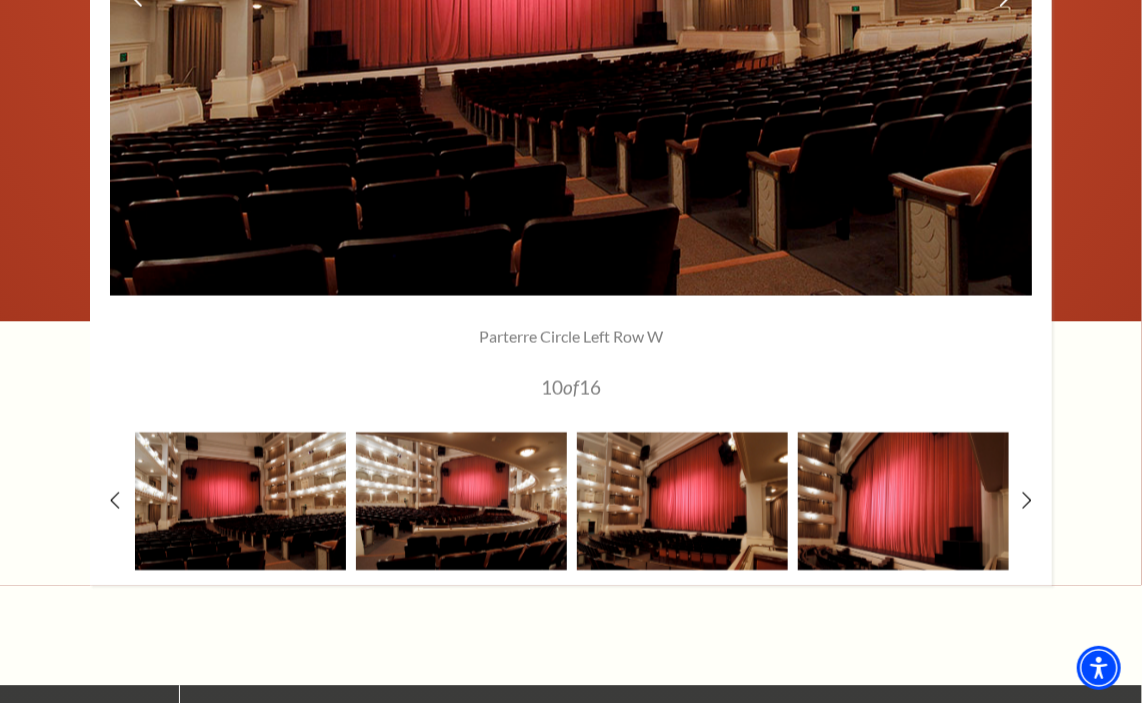 scroll, scrollTop: 1693, scrollLeft: 0, axis: vertical 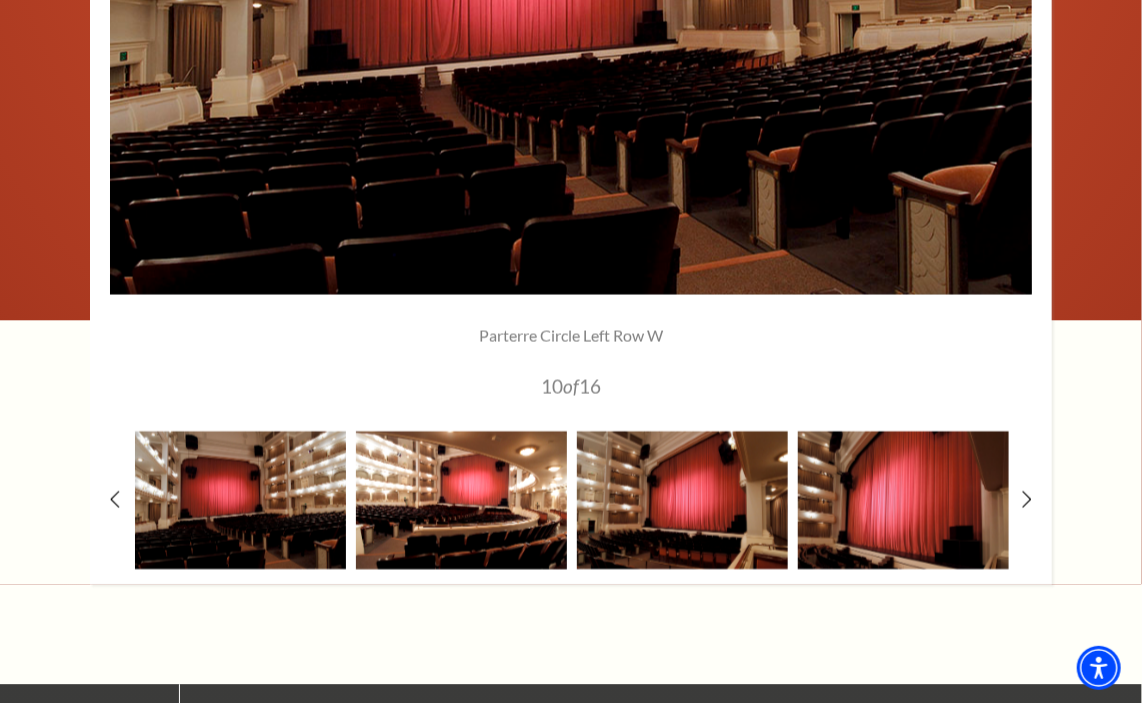 click at bounding box center [461, 500] 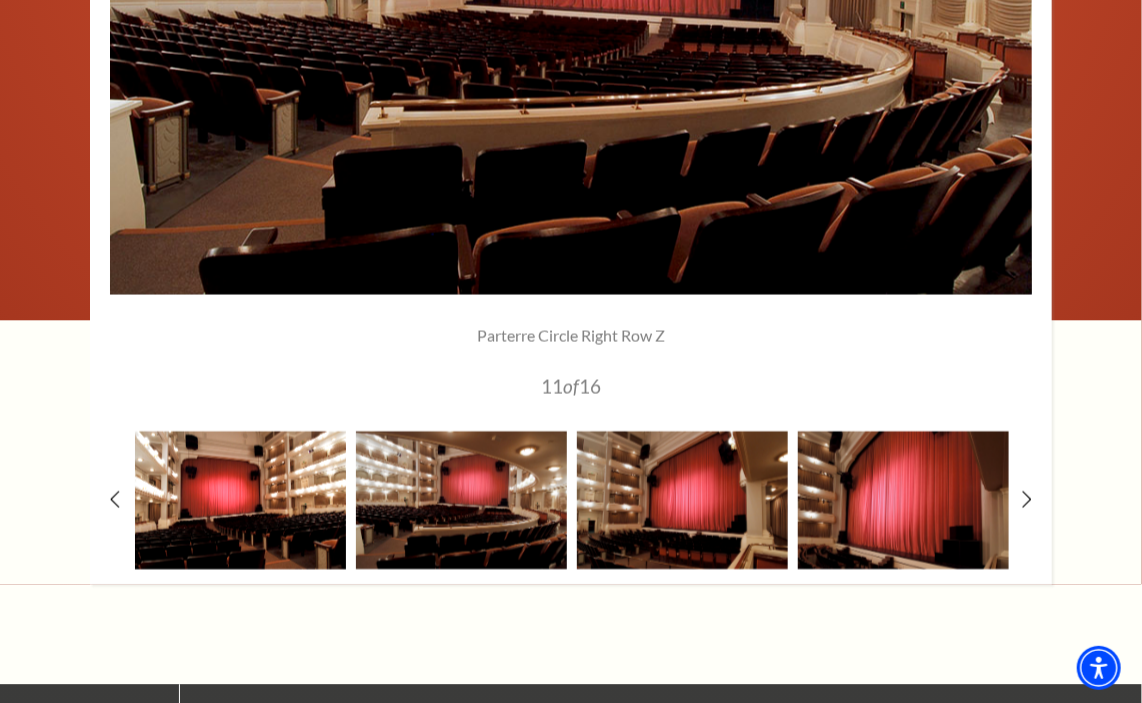 click at bounding box center (240, 500) 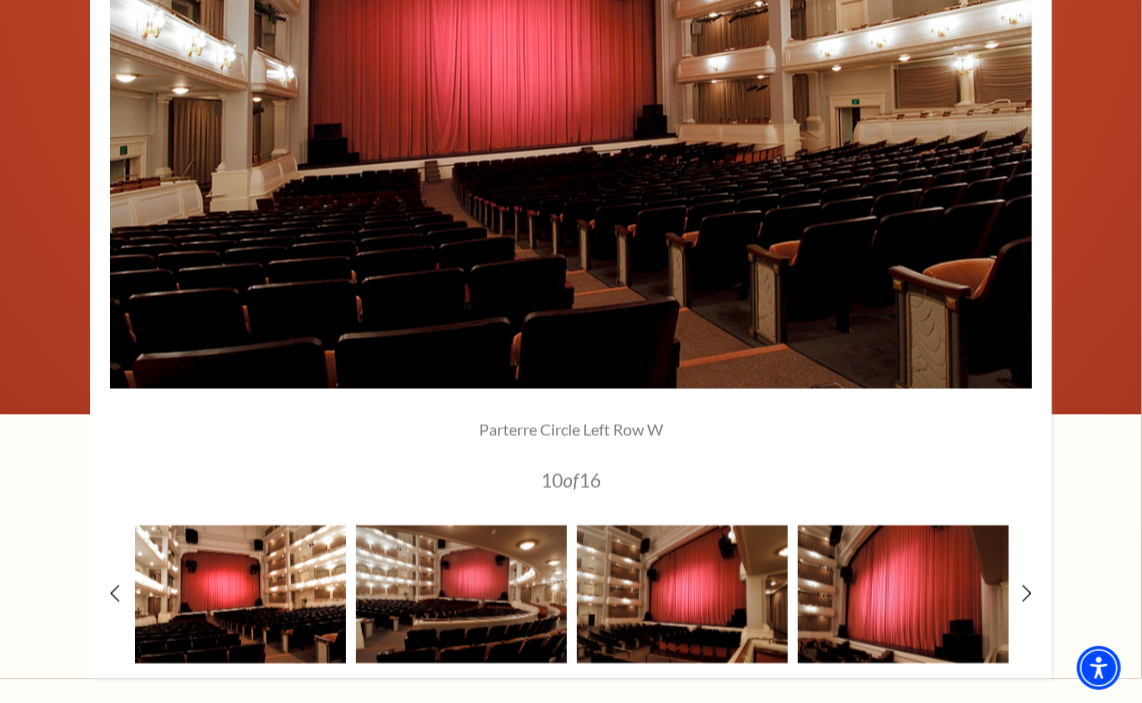 scroll, scrollTop: 1583, scrollLeft: 0, axis: vertical 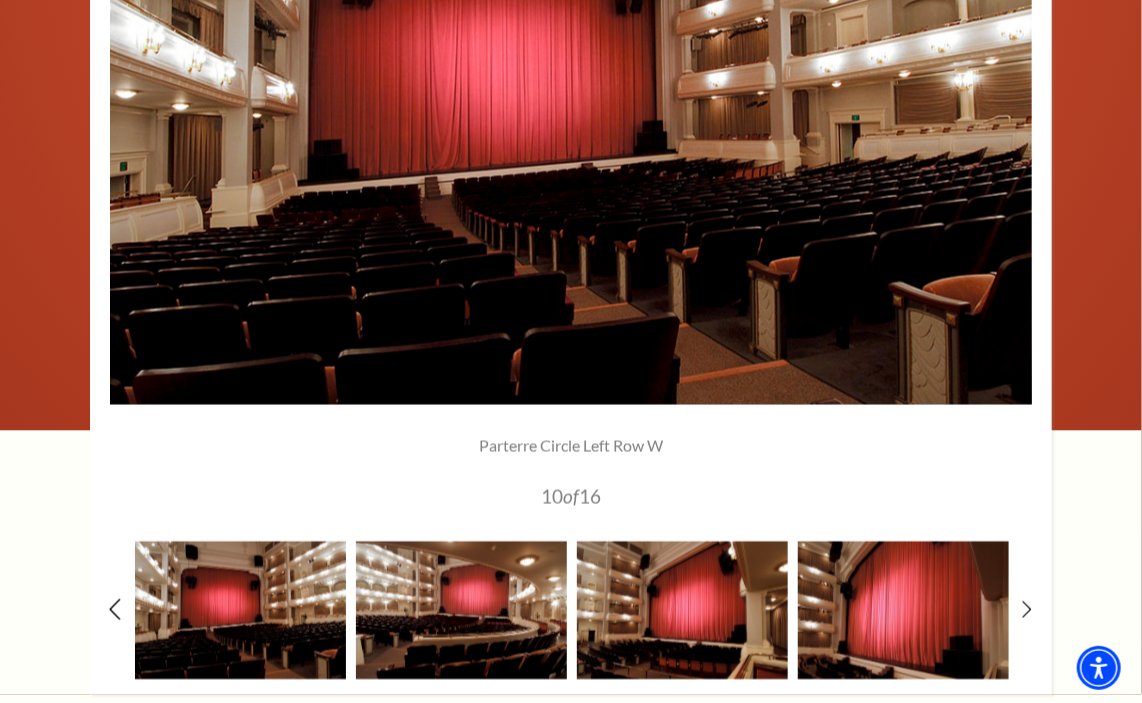 click 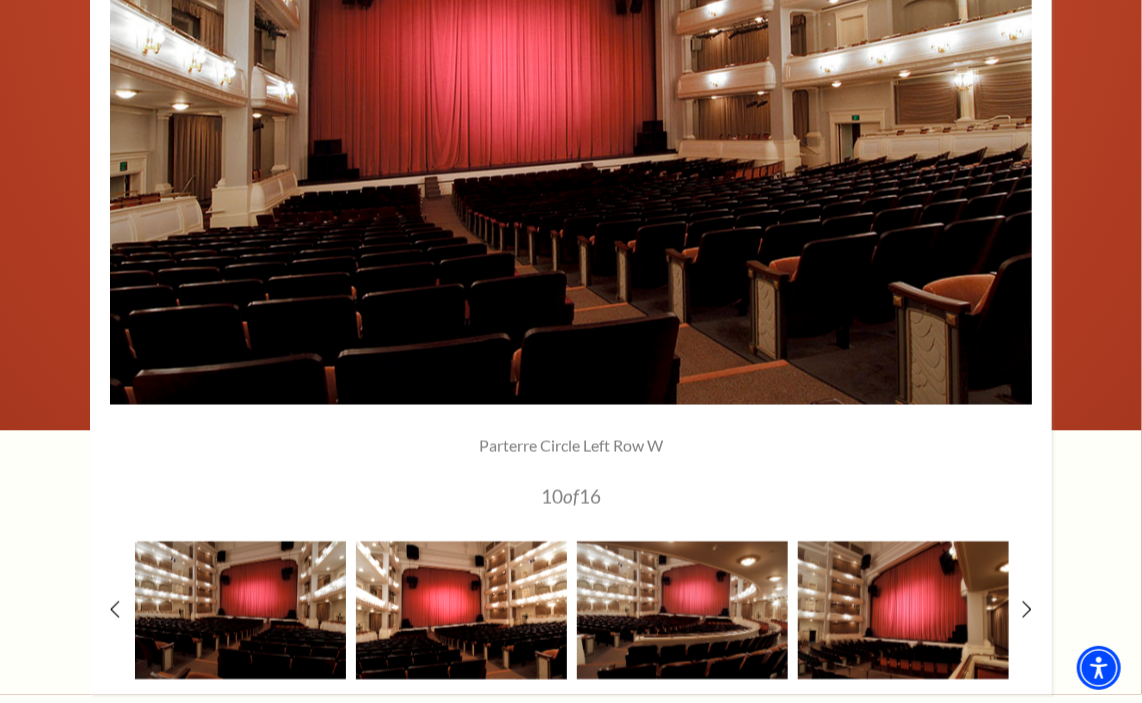 click at bounding box center (461, 610) 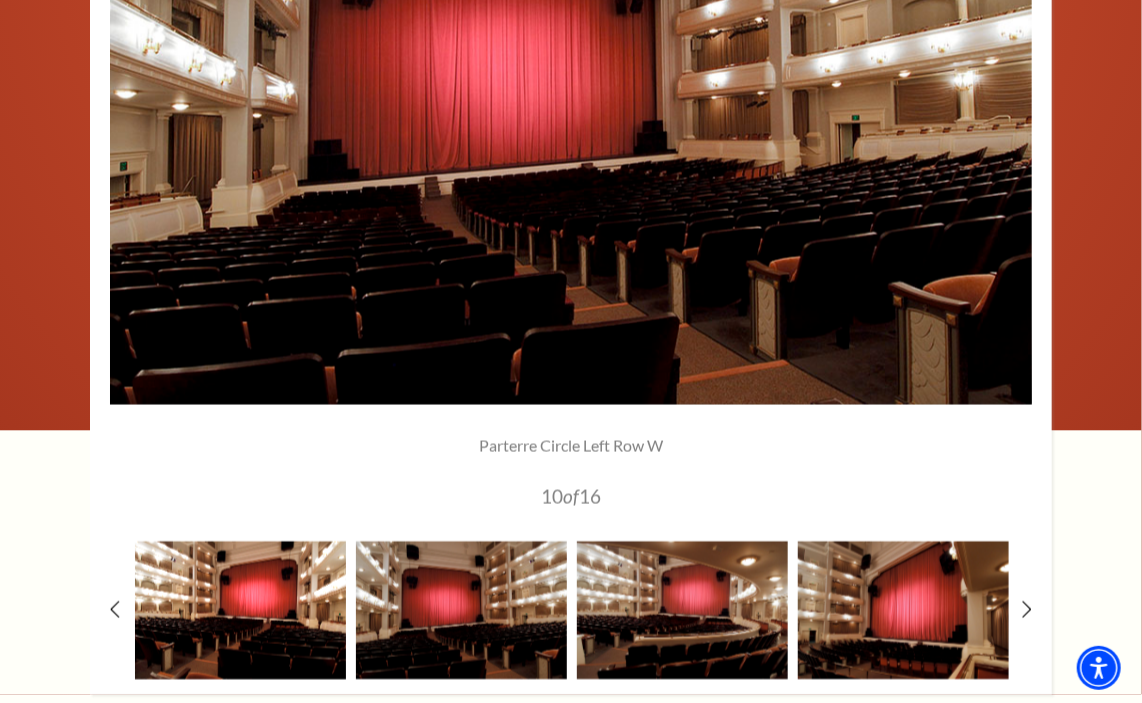 click at bounding box center [240, 610] 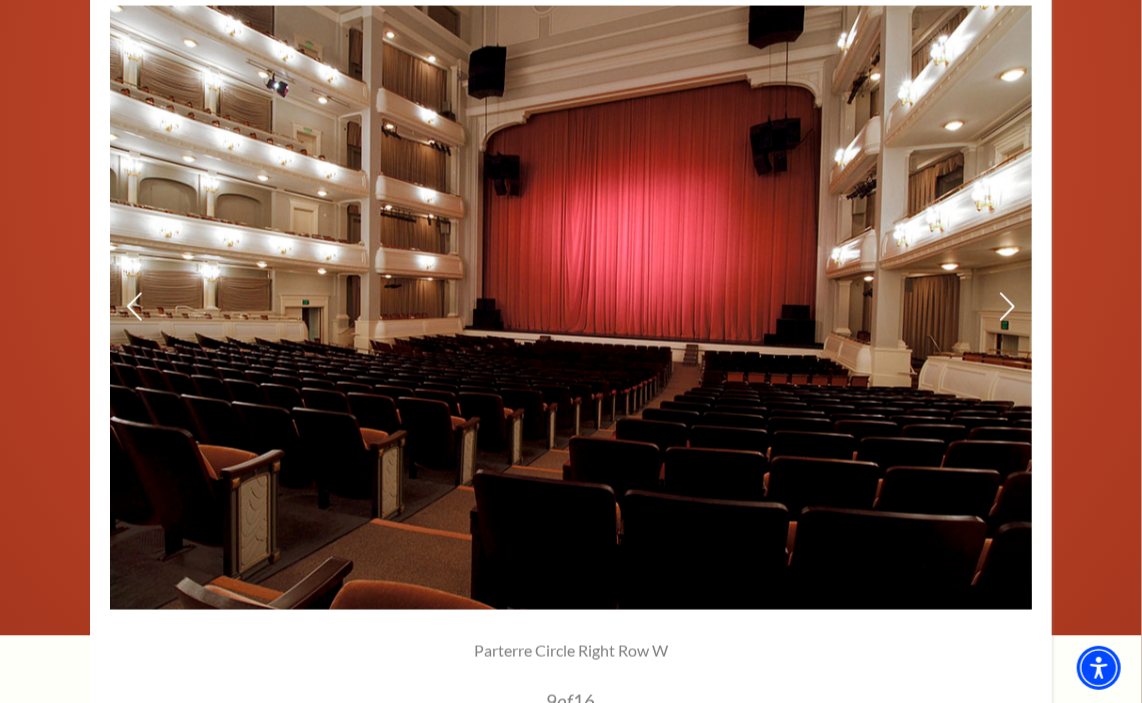 scroll, scrollTop: 1429, scrollLeft: 0, axis: vertical 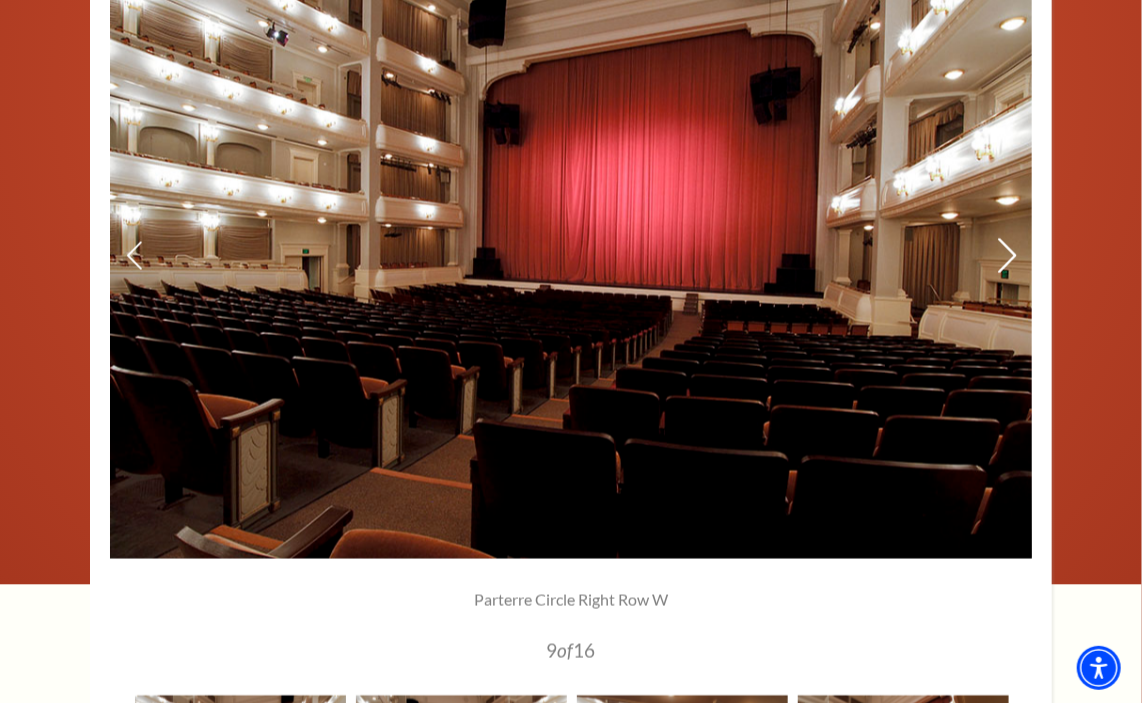 click 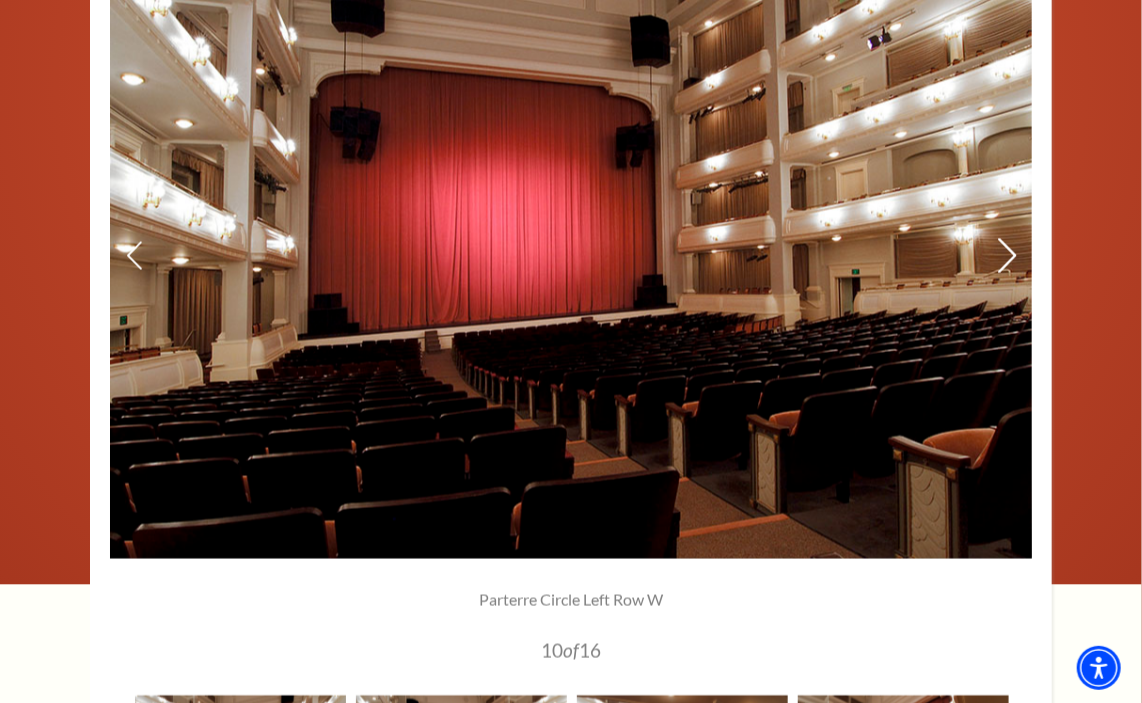 click 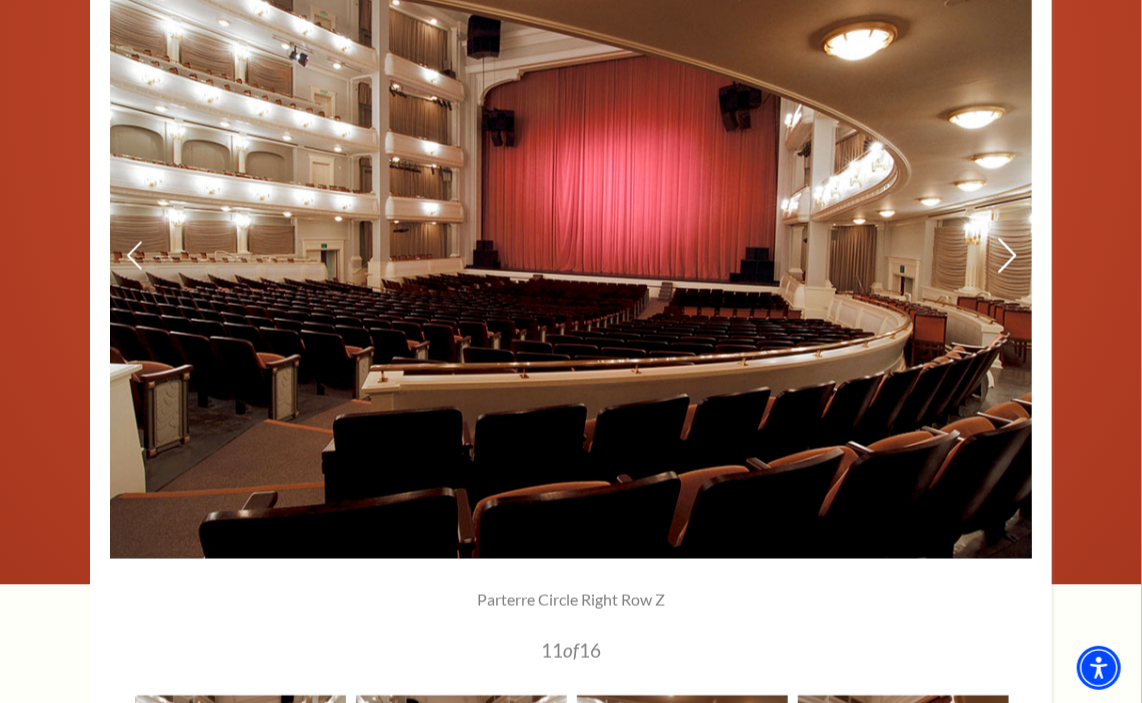 click 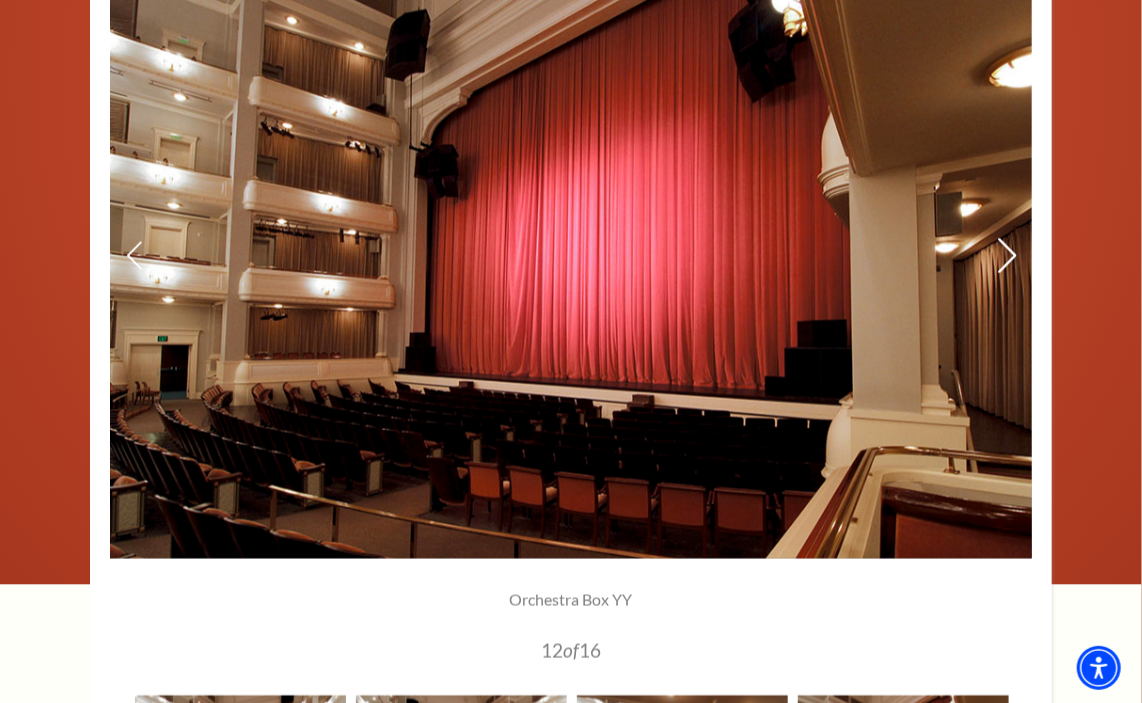 click 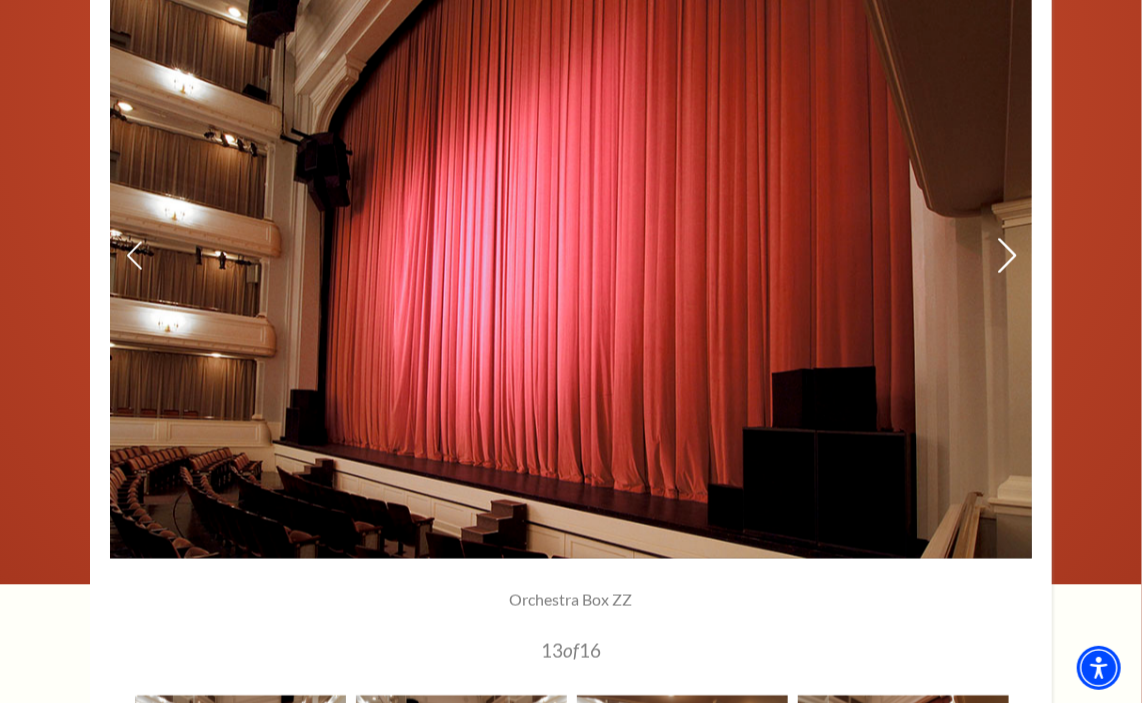 click 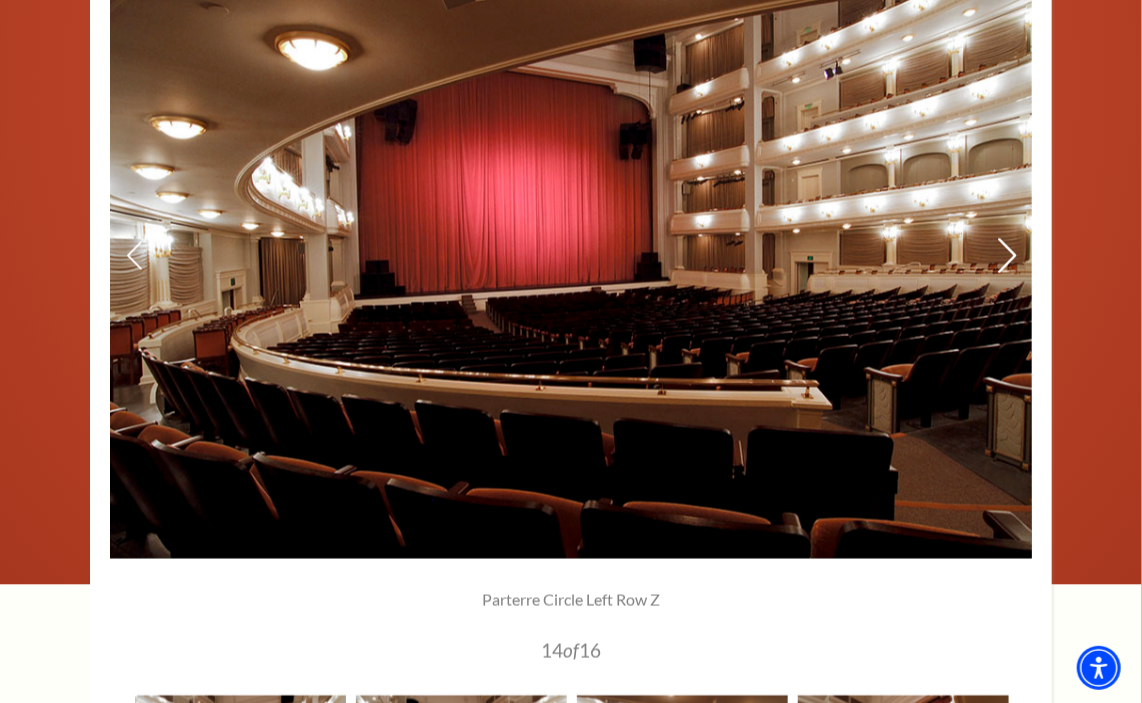 click 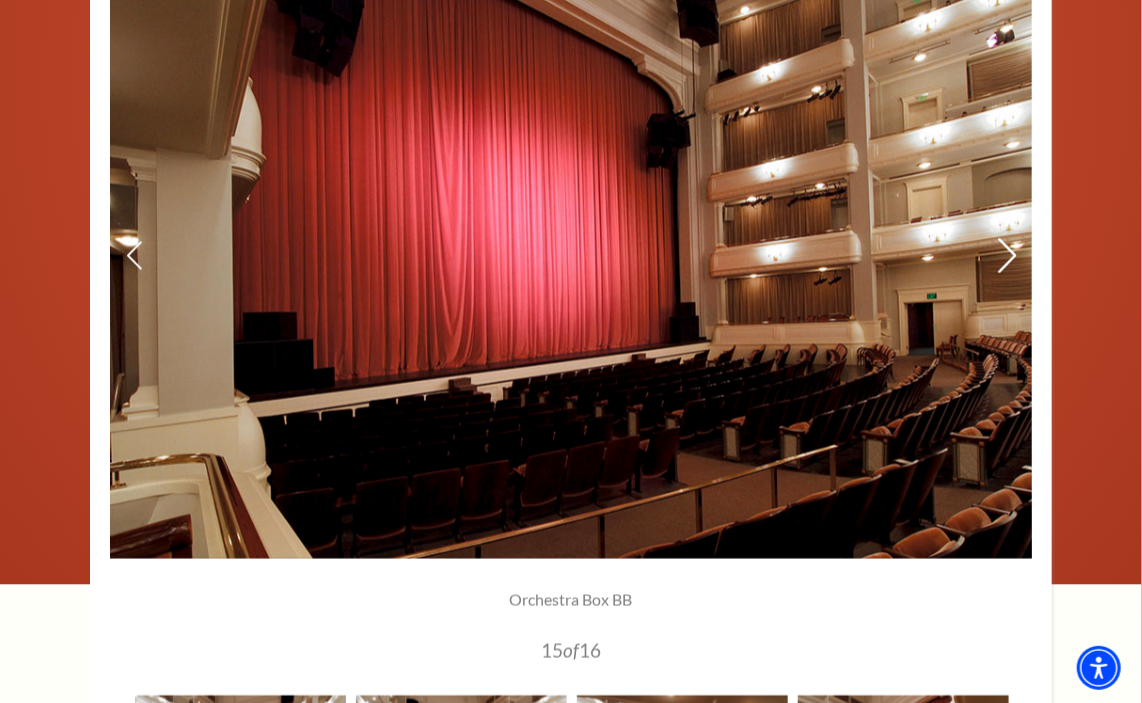 click 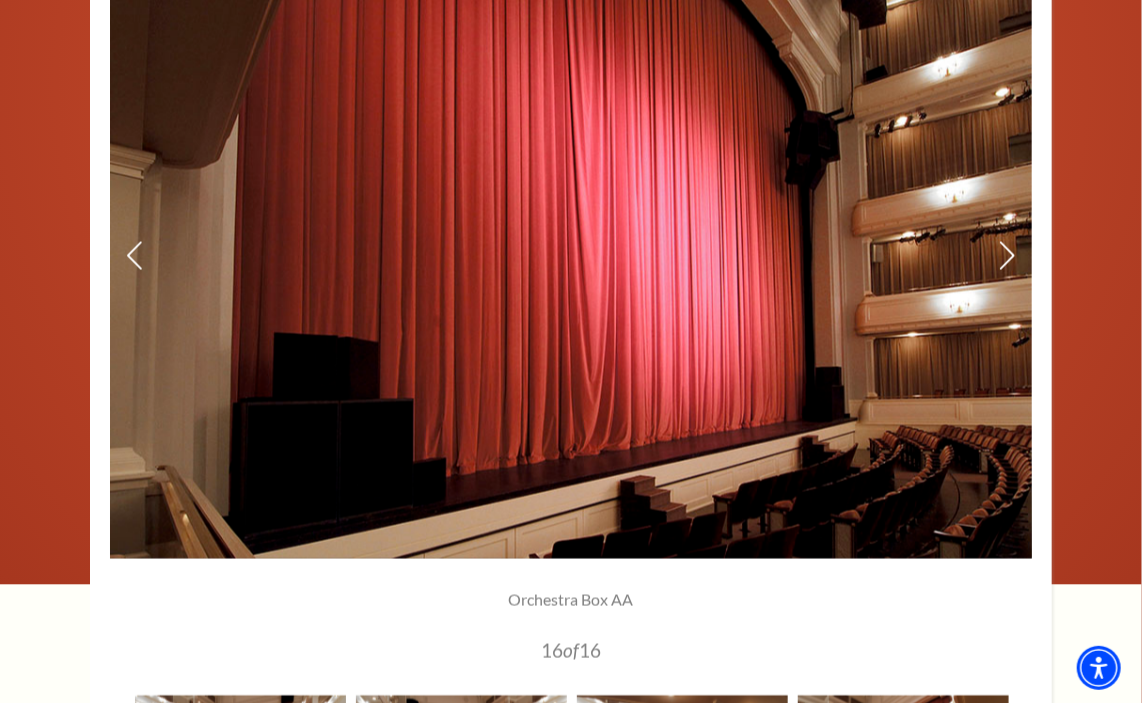 click at bounding box center [134, 256] 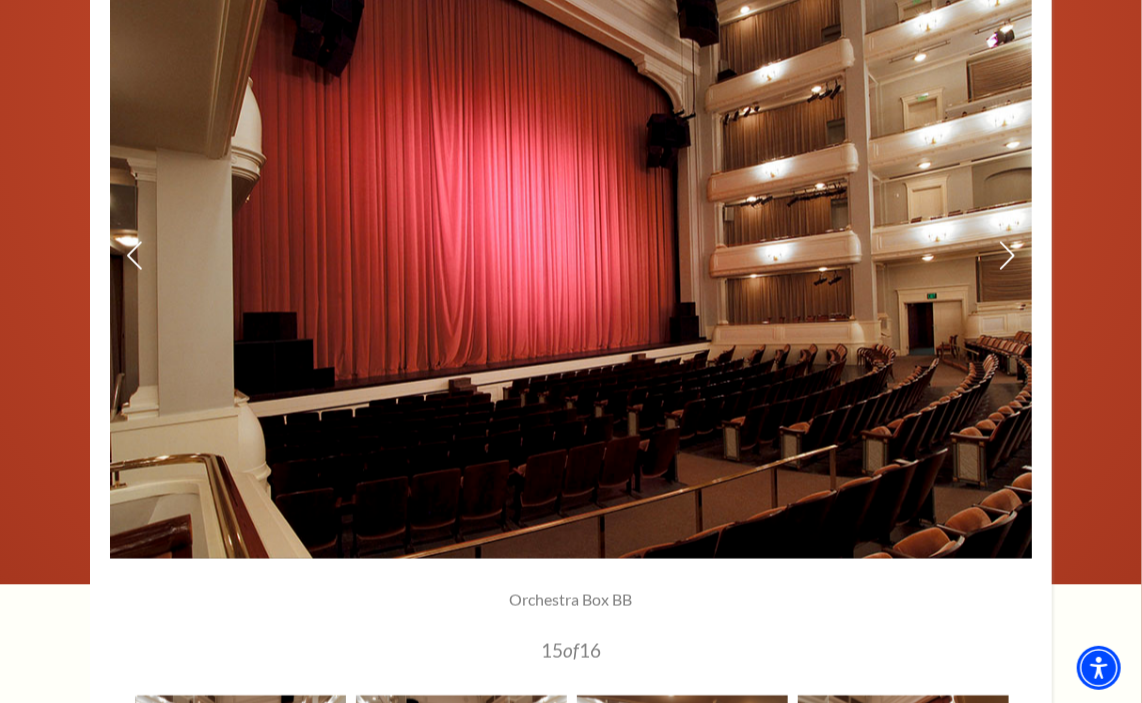 click at bounding box center [134, 256] 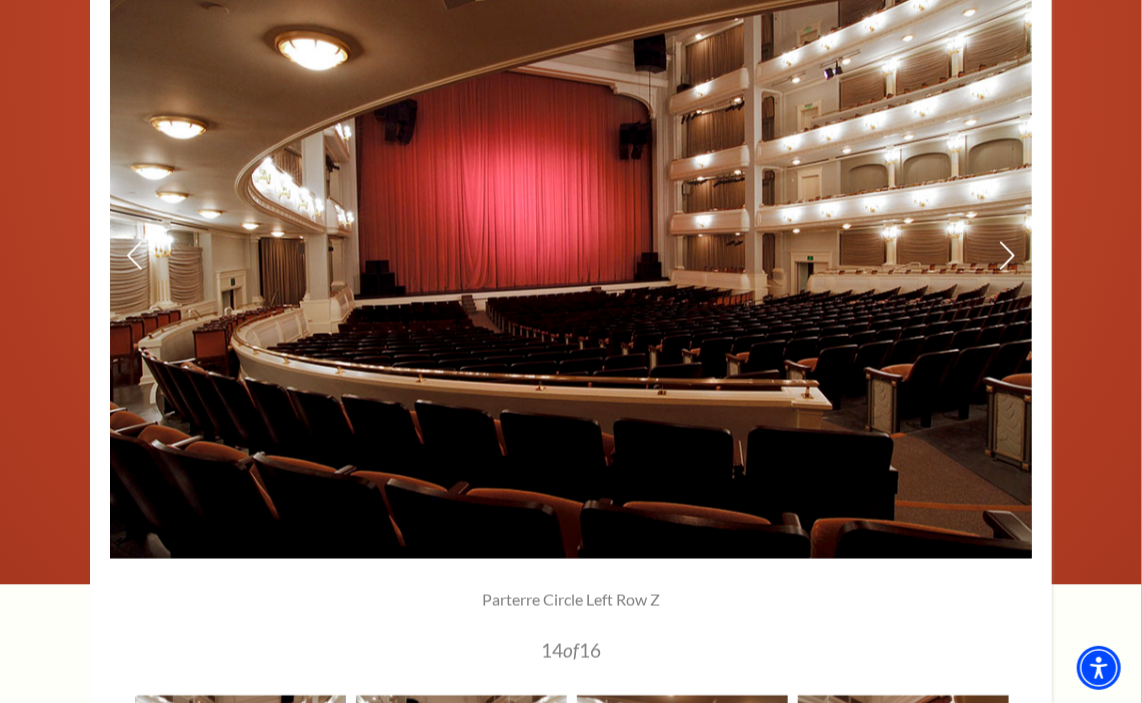 click at bounding box center [571, 256] 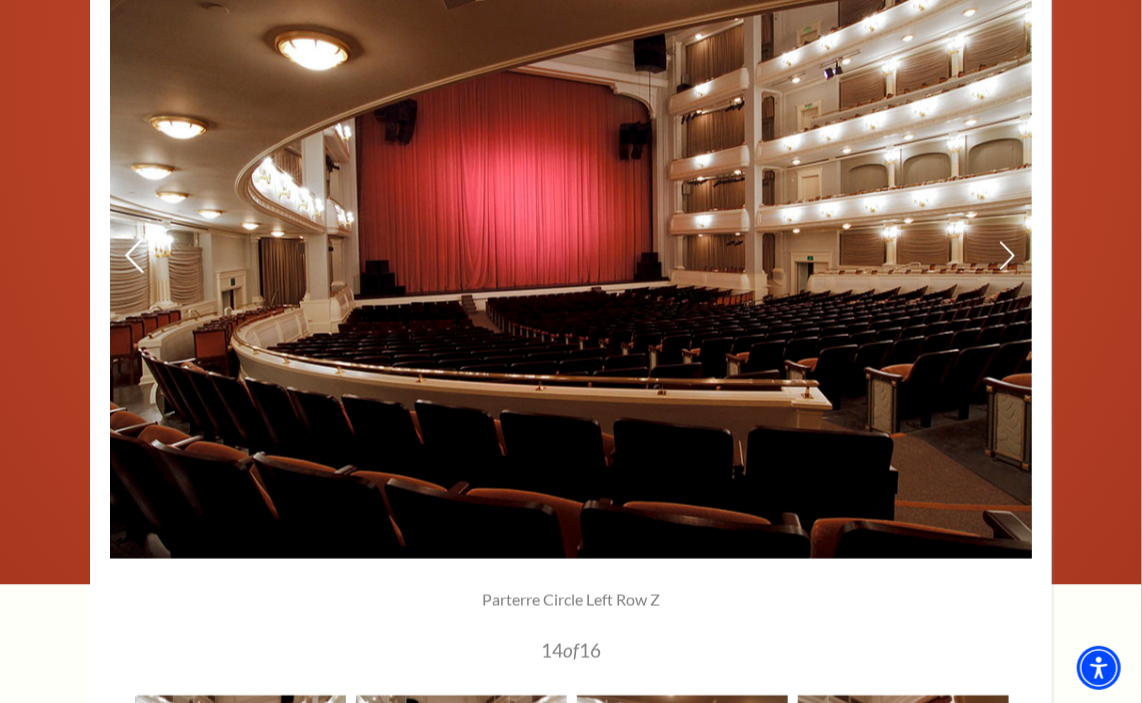 click 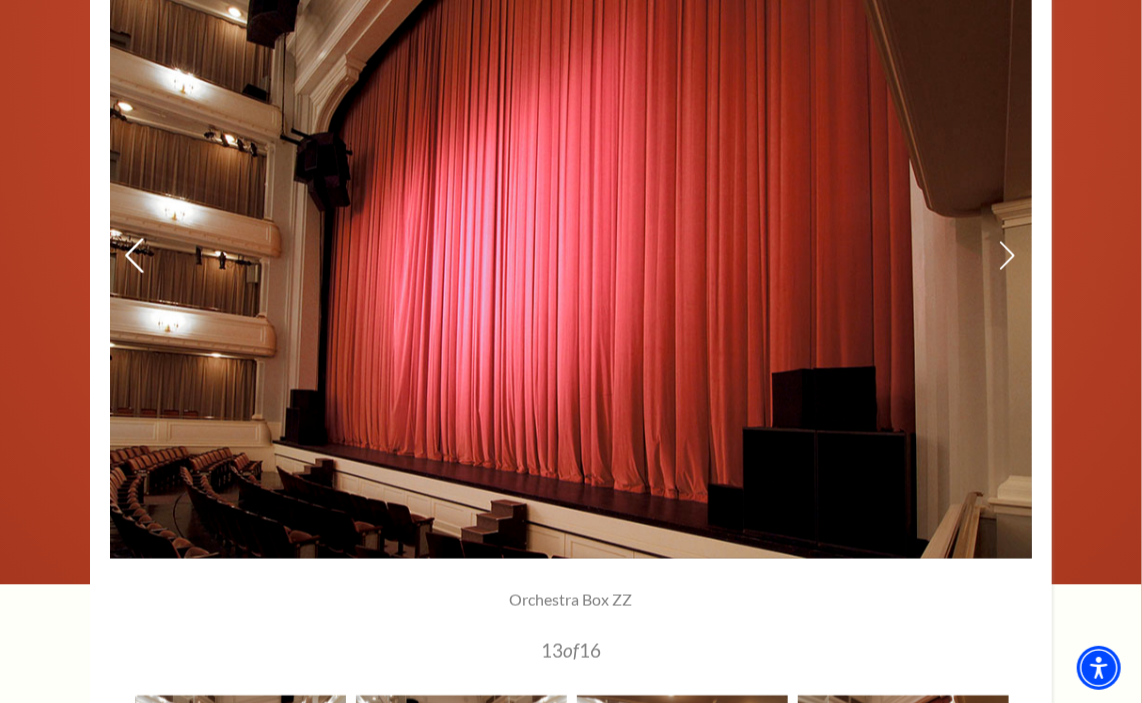 click 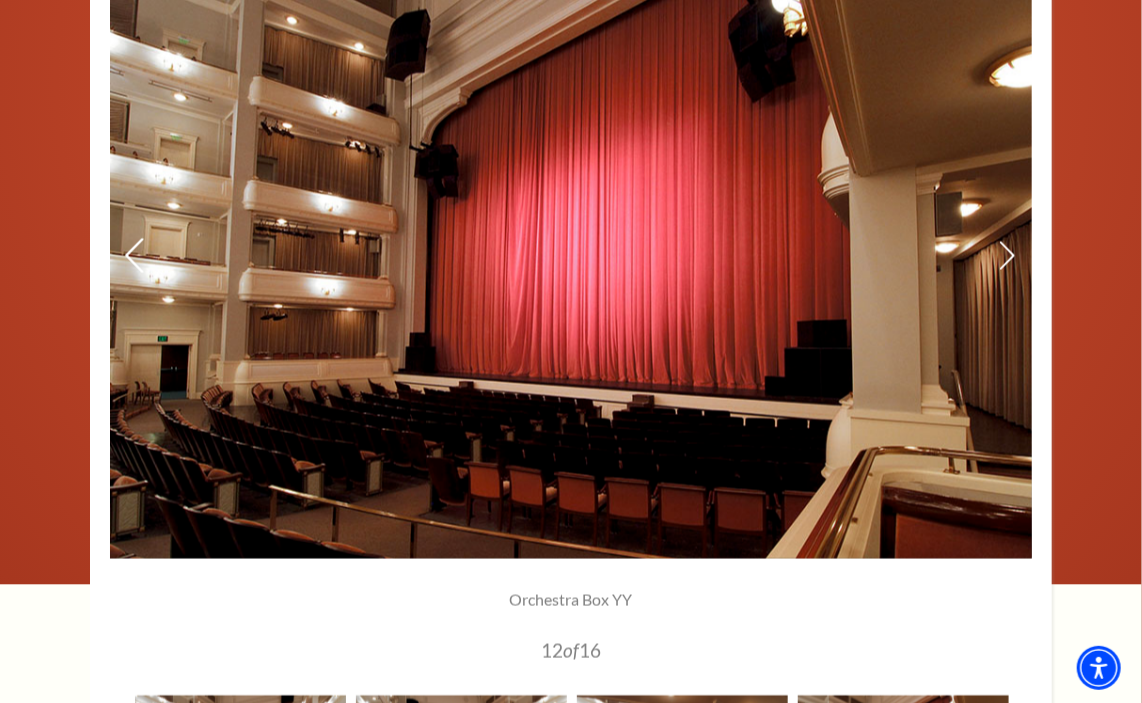 click 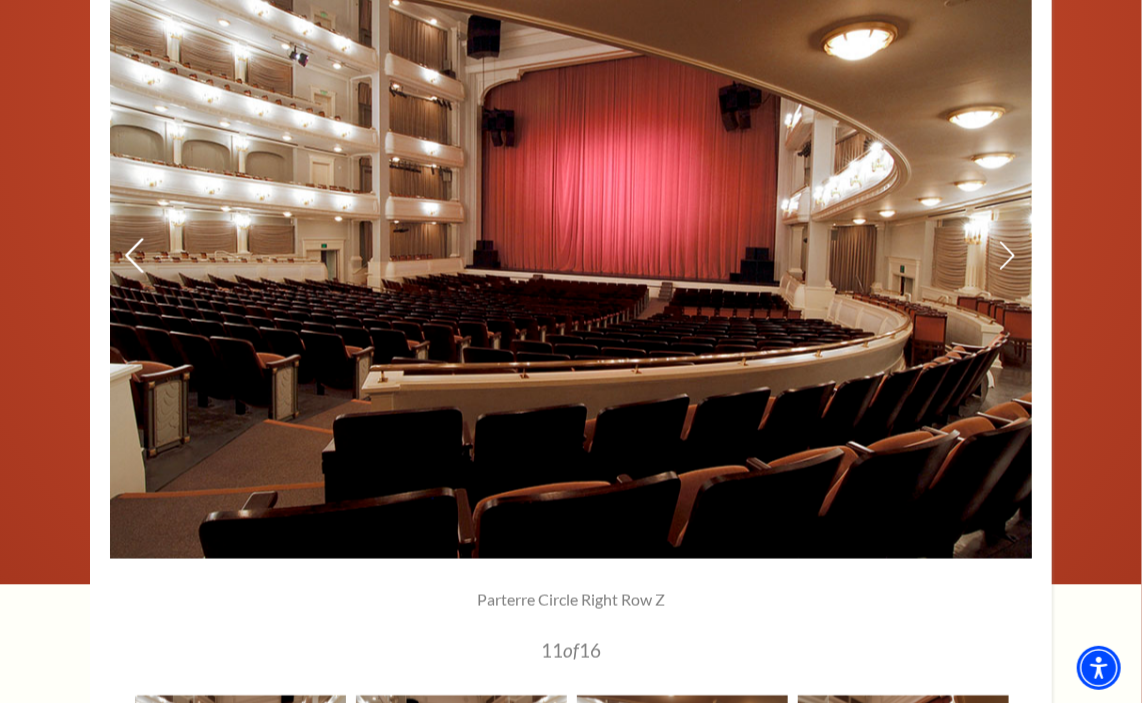 click 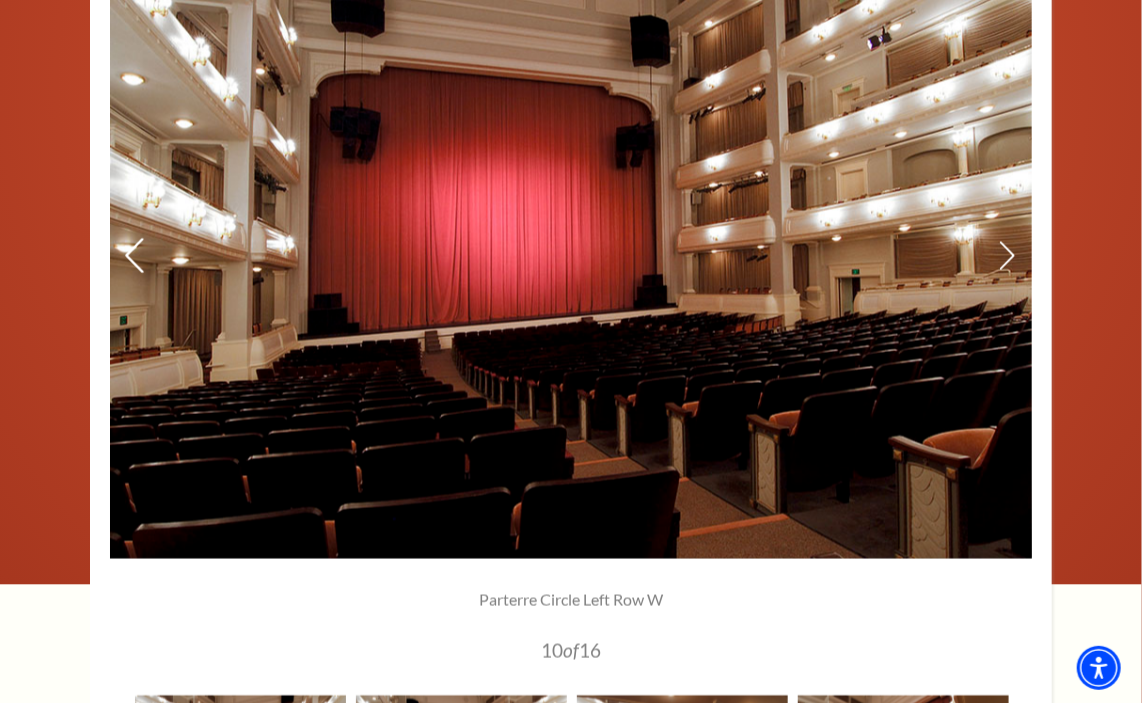 click 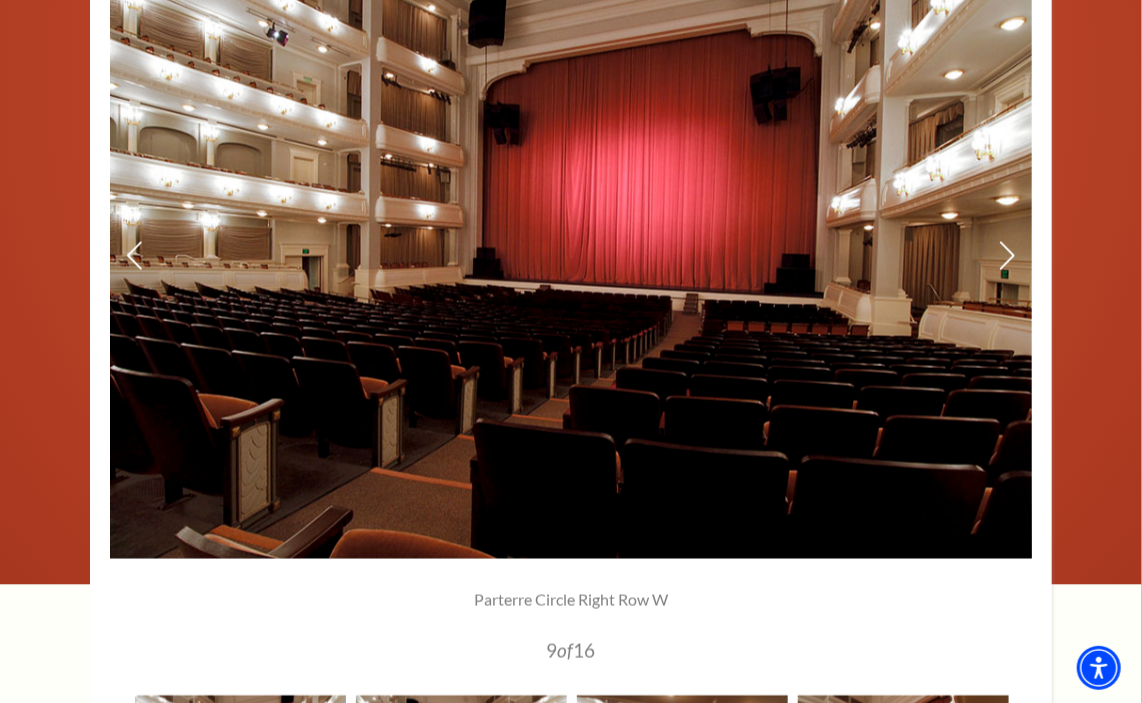 drag, startPoint x: 131, startPoint y: 258, endPoint x: 804, endPoint y: 367, distance: 681.7698 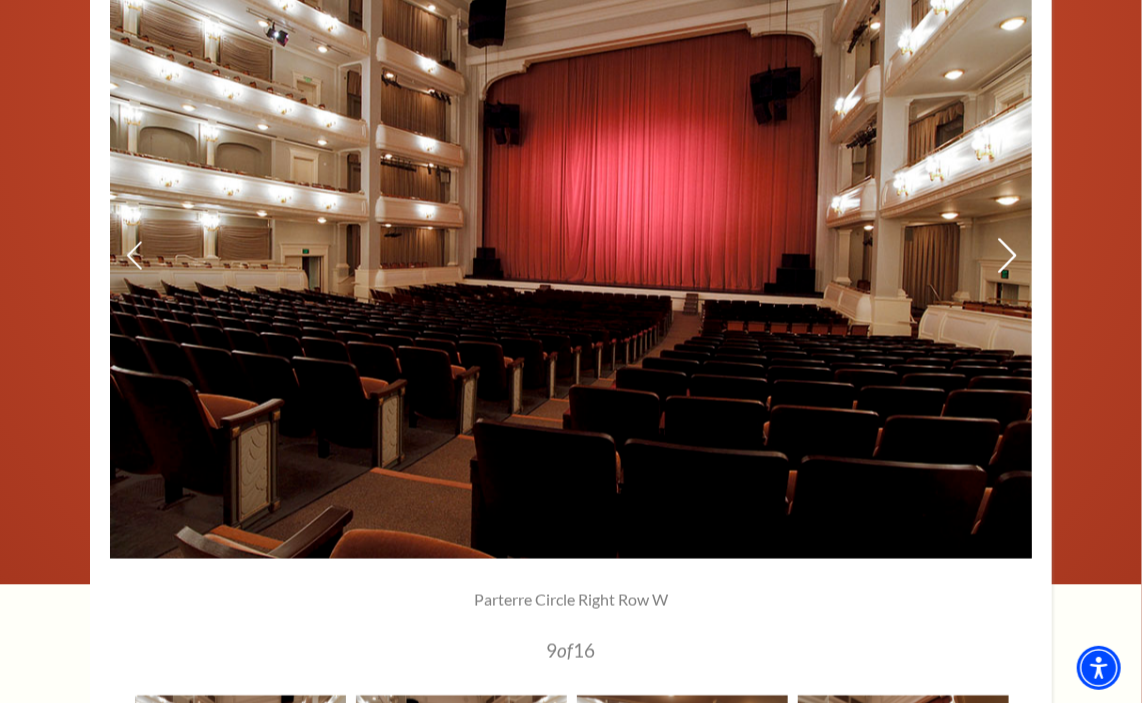 click 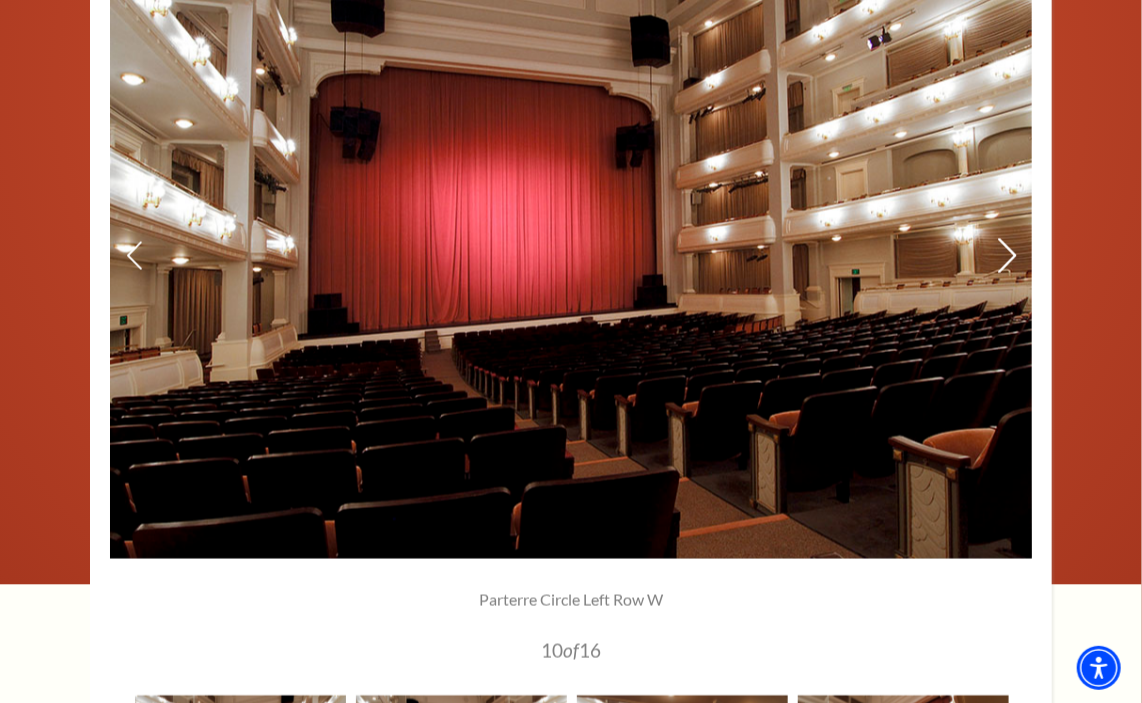 click 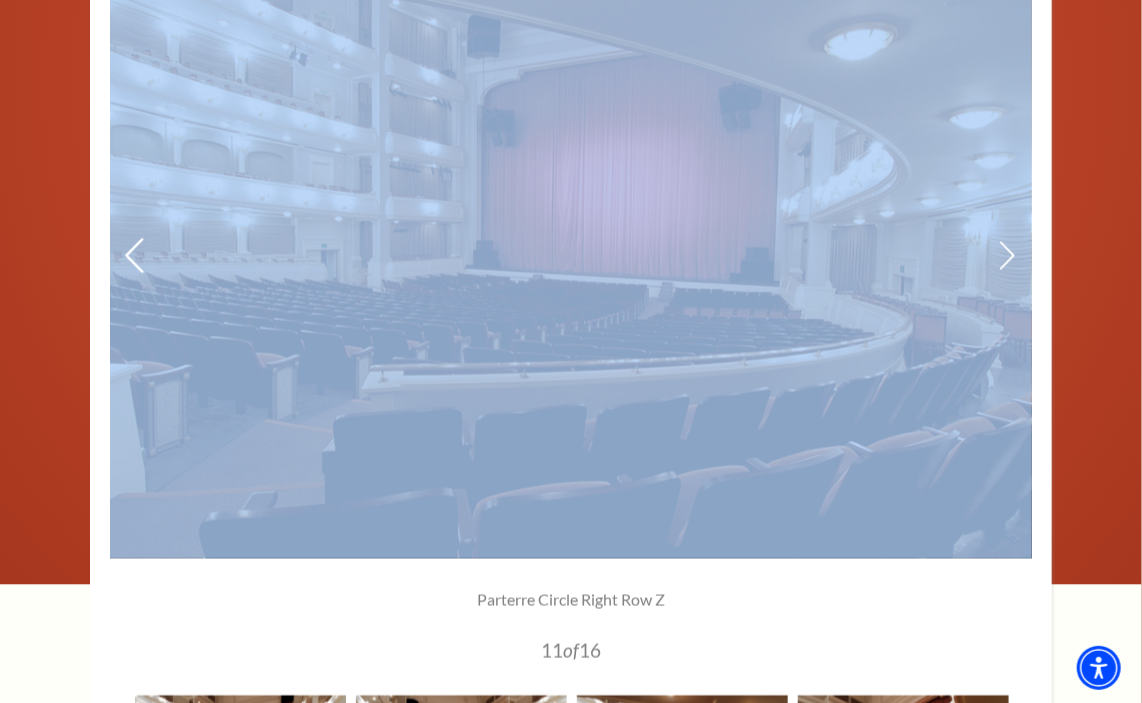 drag, startPoint x: 83, startPoint y: 243, endPoint x: 130, endPoint y: 247, distance: 47.169907 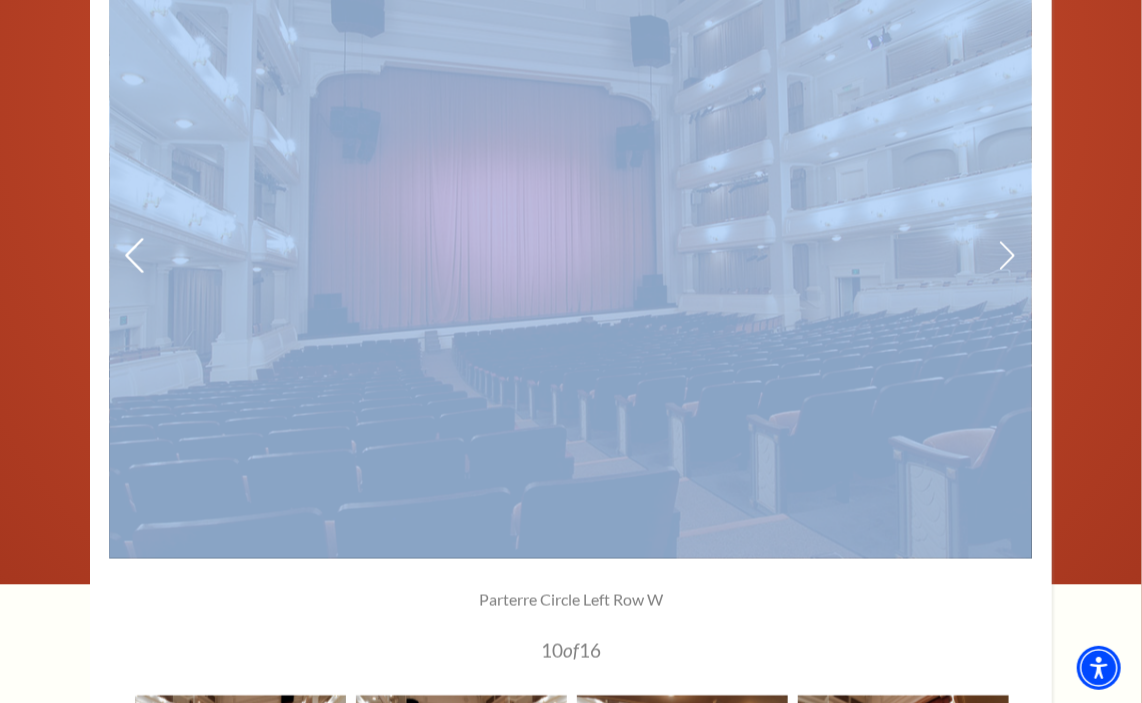 click 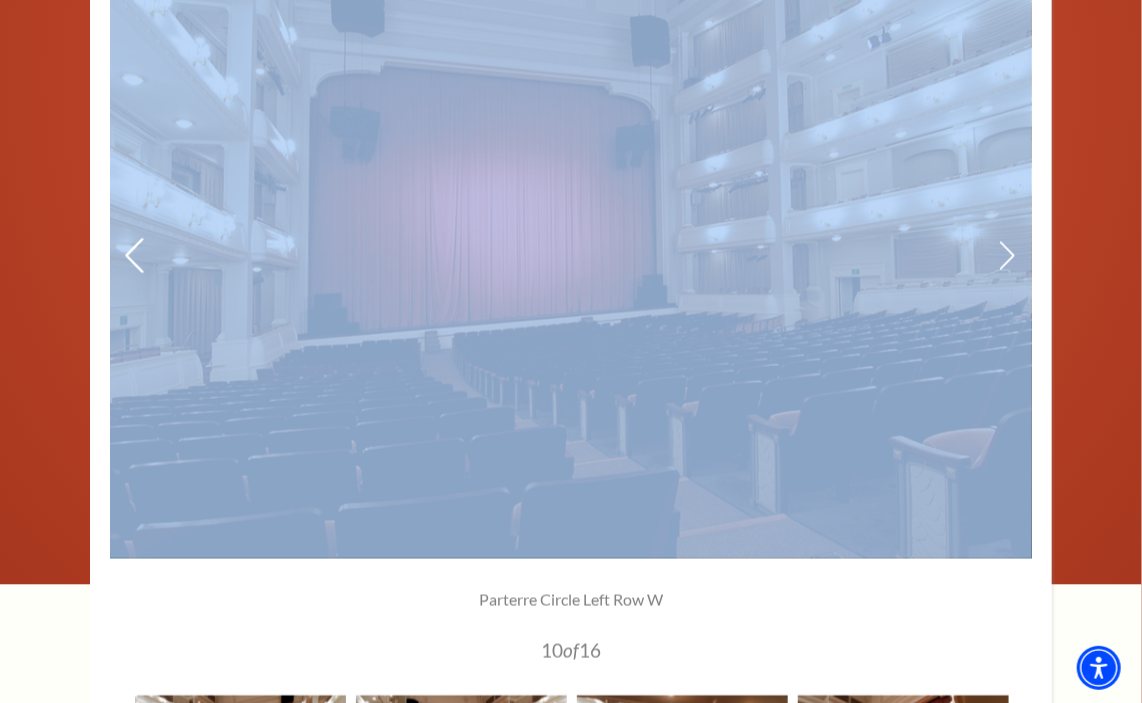 click 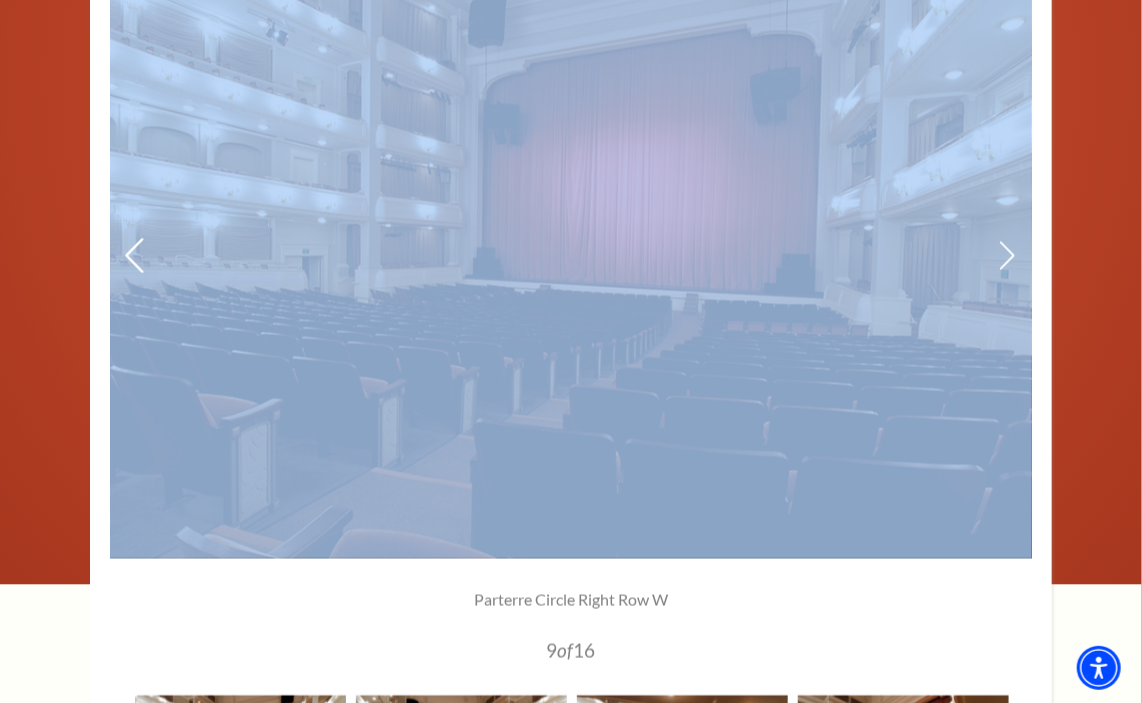 click 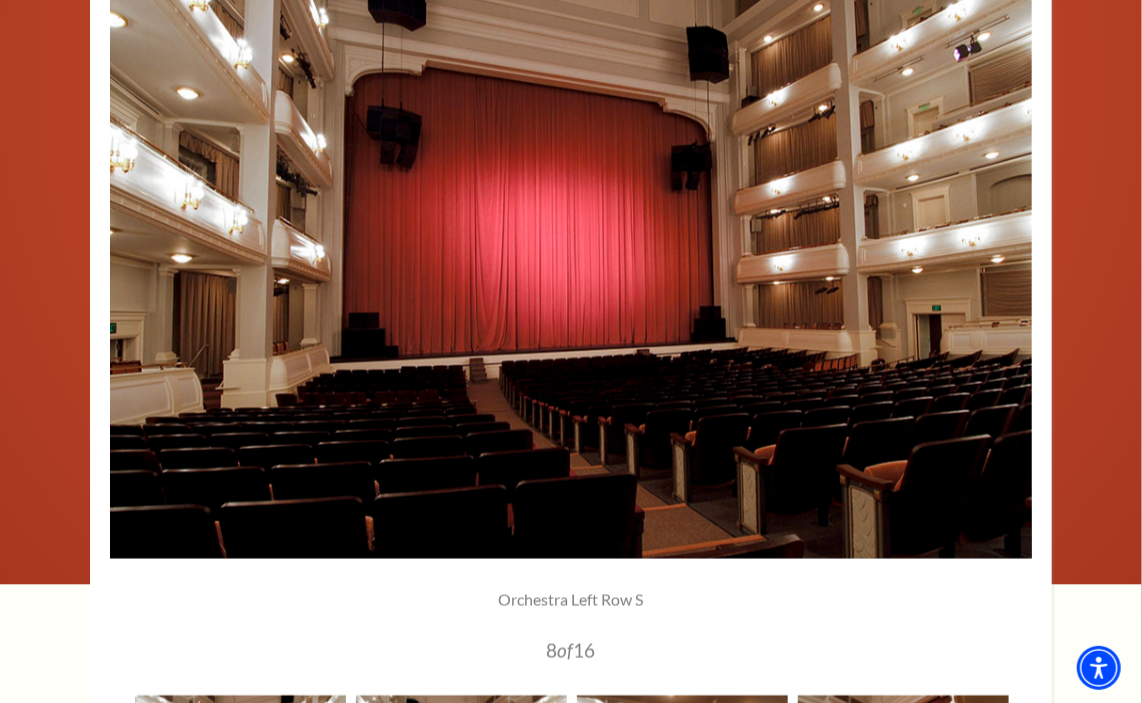 click at bounding box center [571, 391] 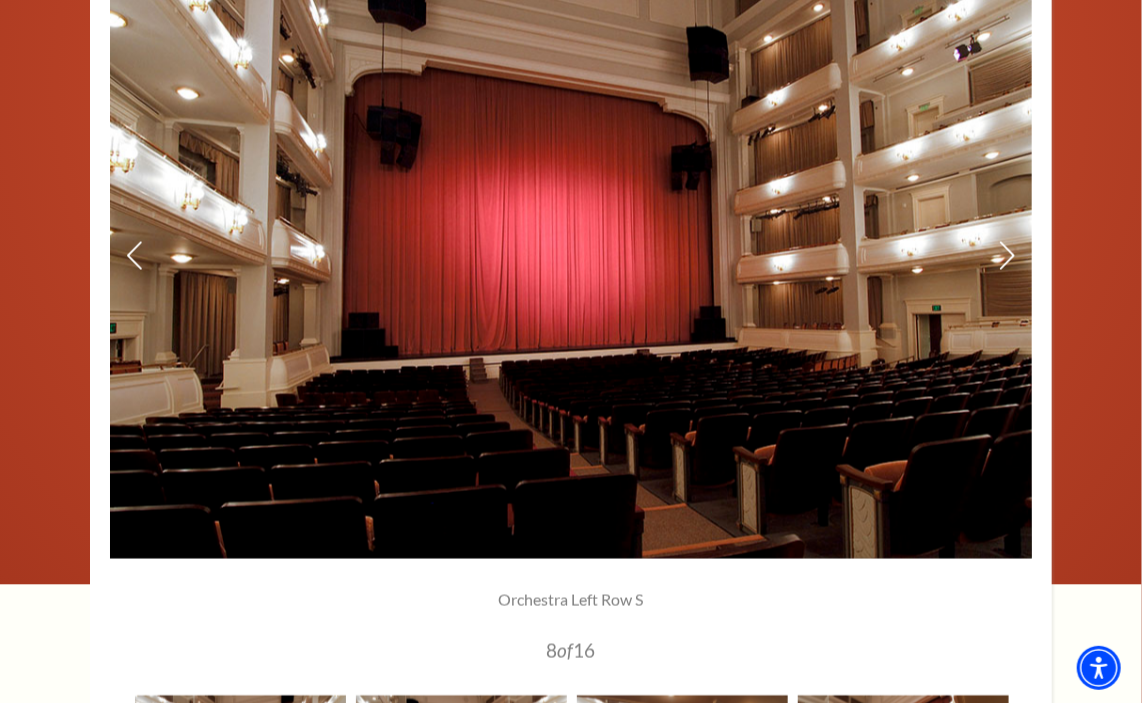 click at bounding box center (571, 256) 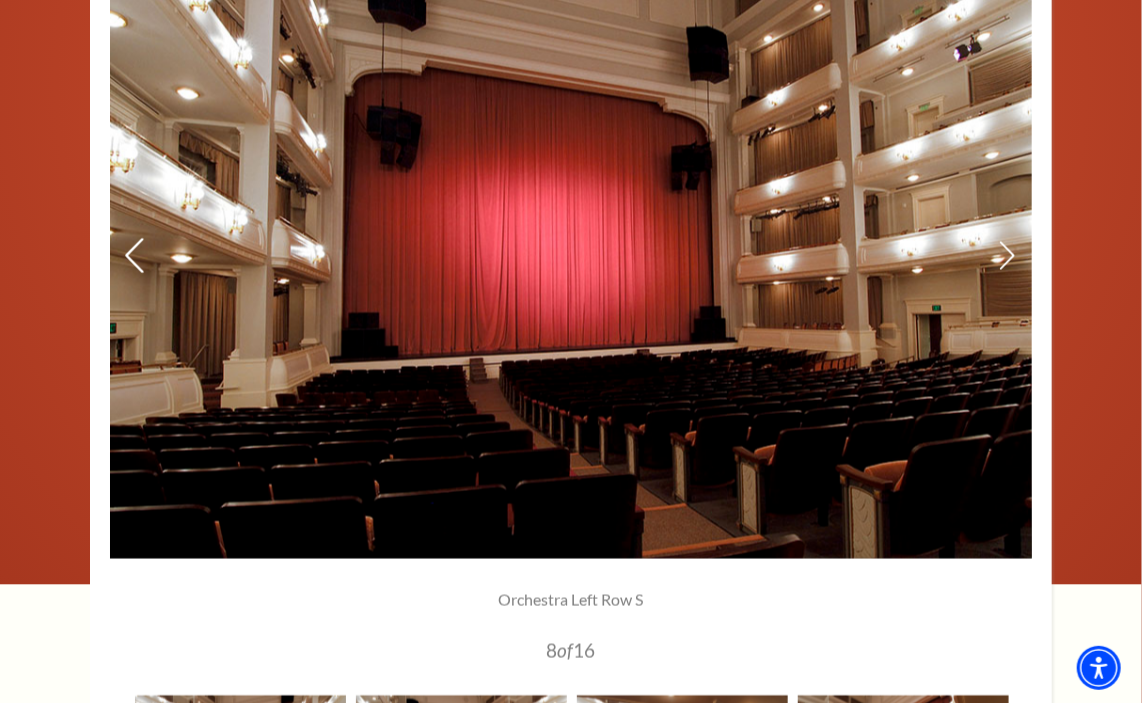 click 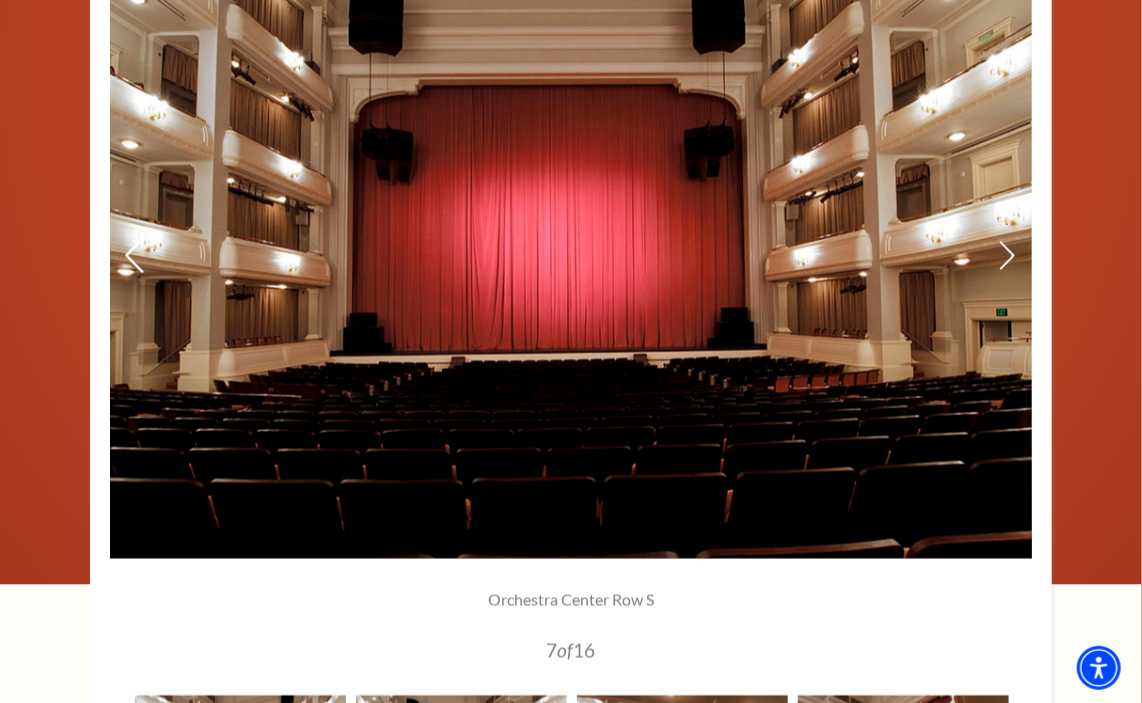 click 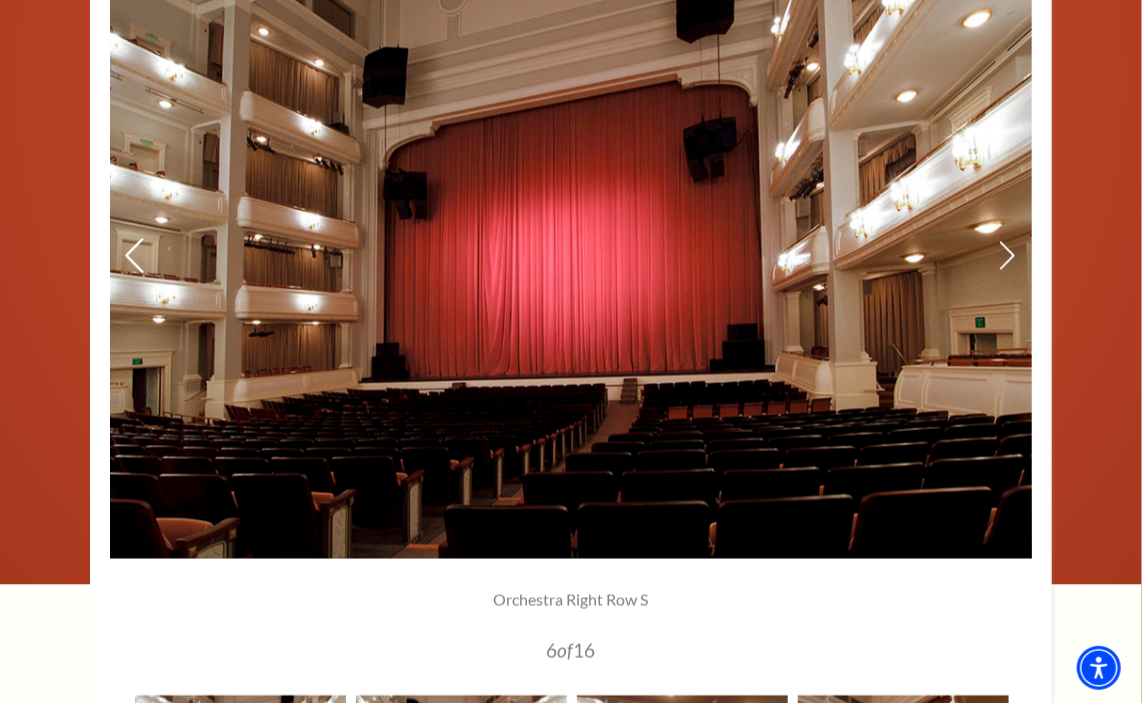 click 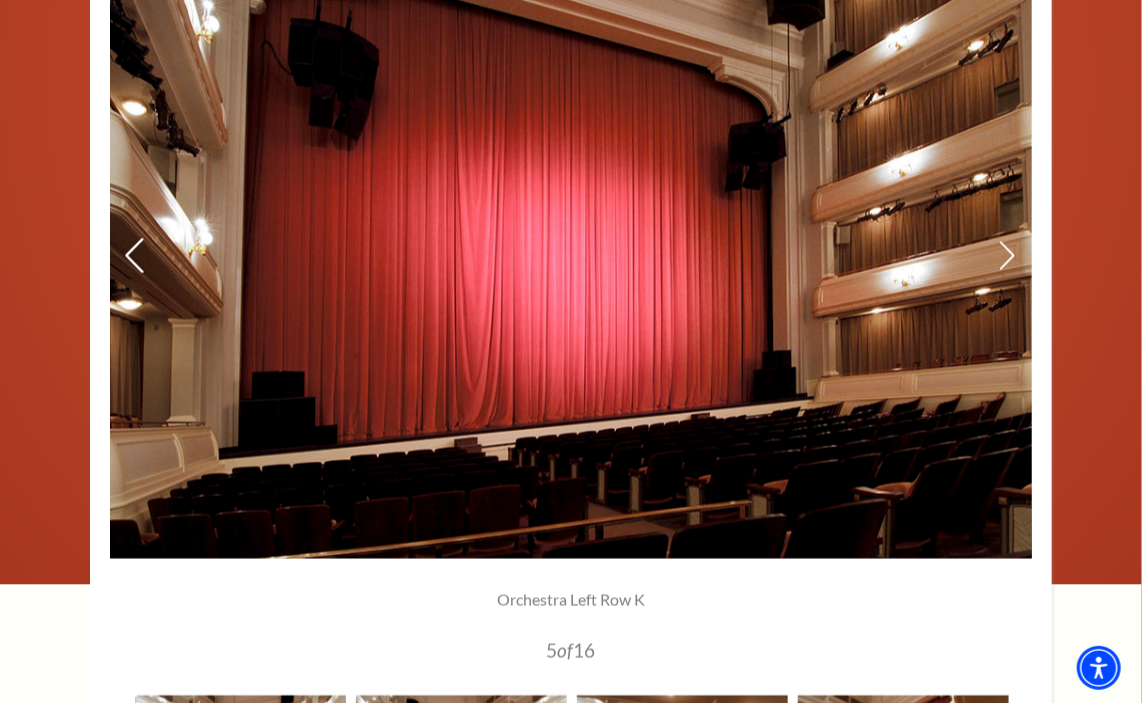 click 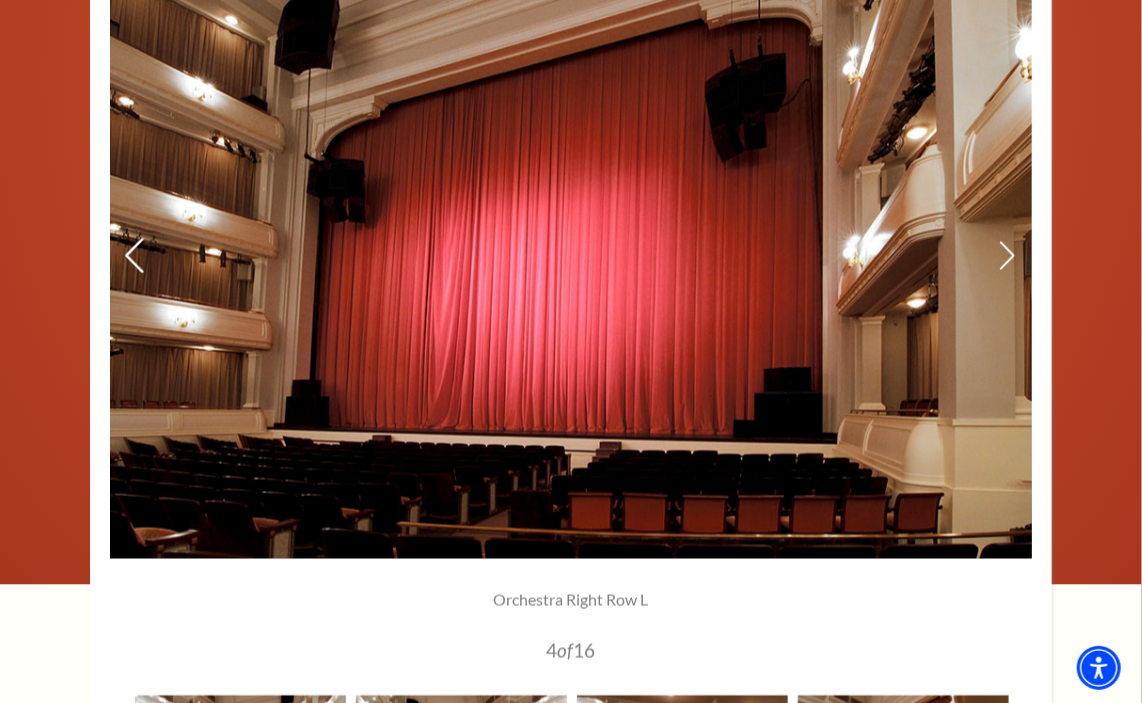 click 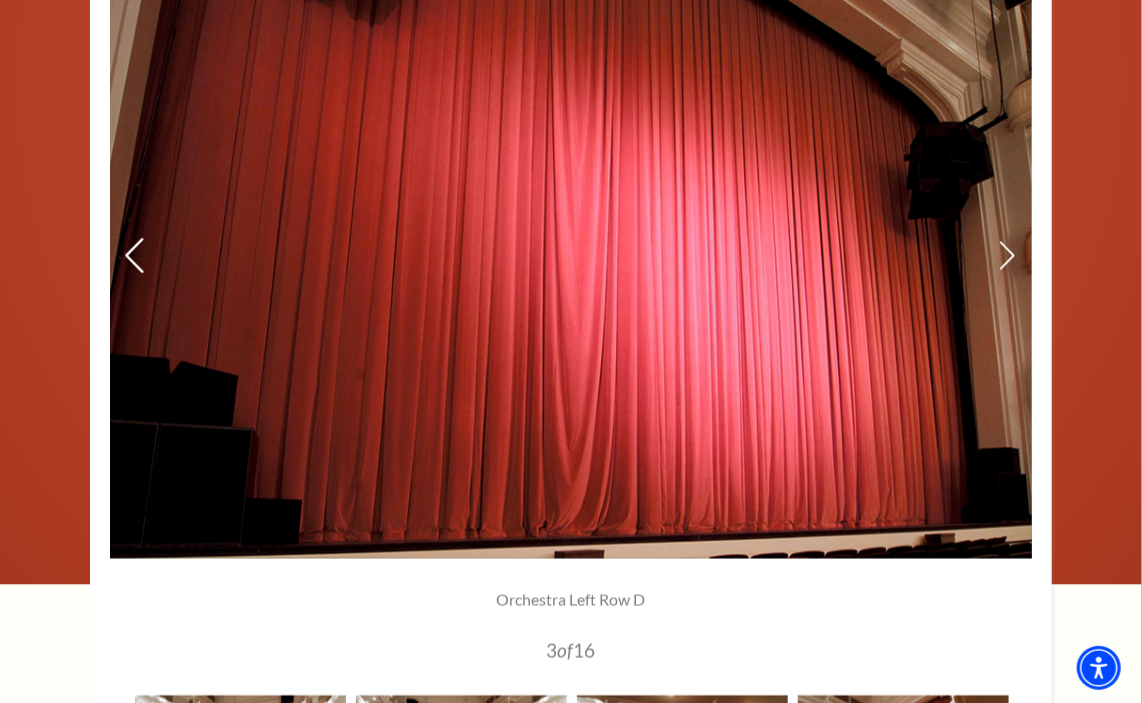 click 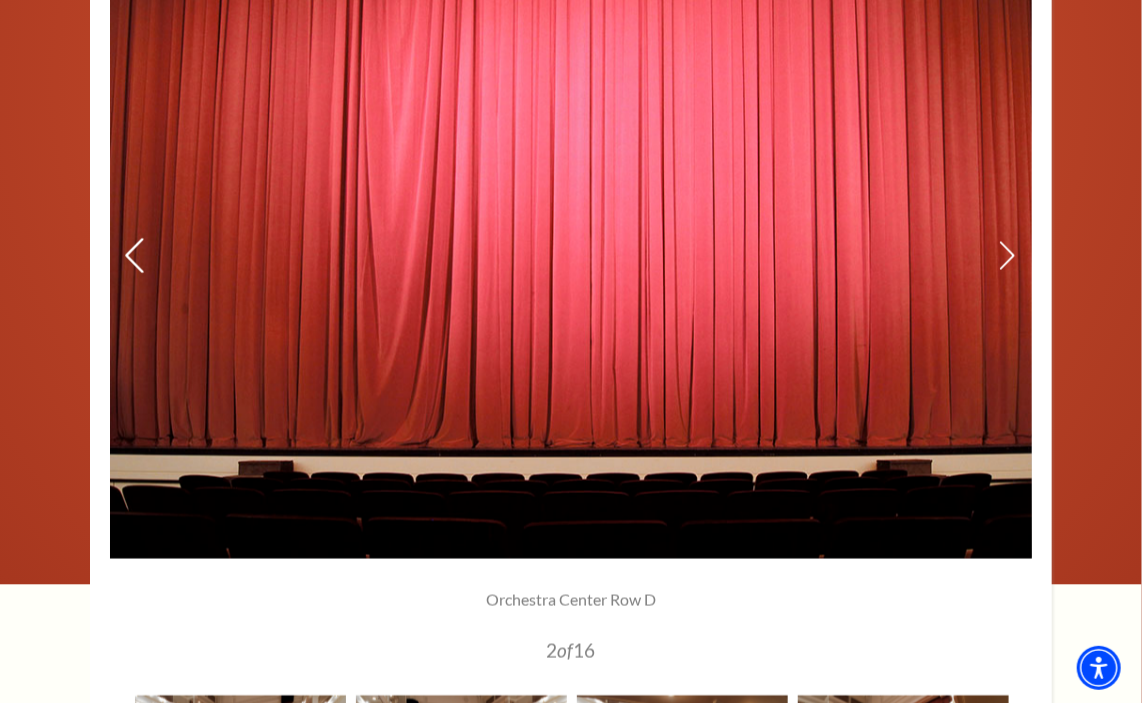 click 